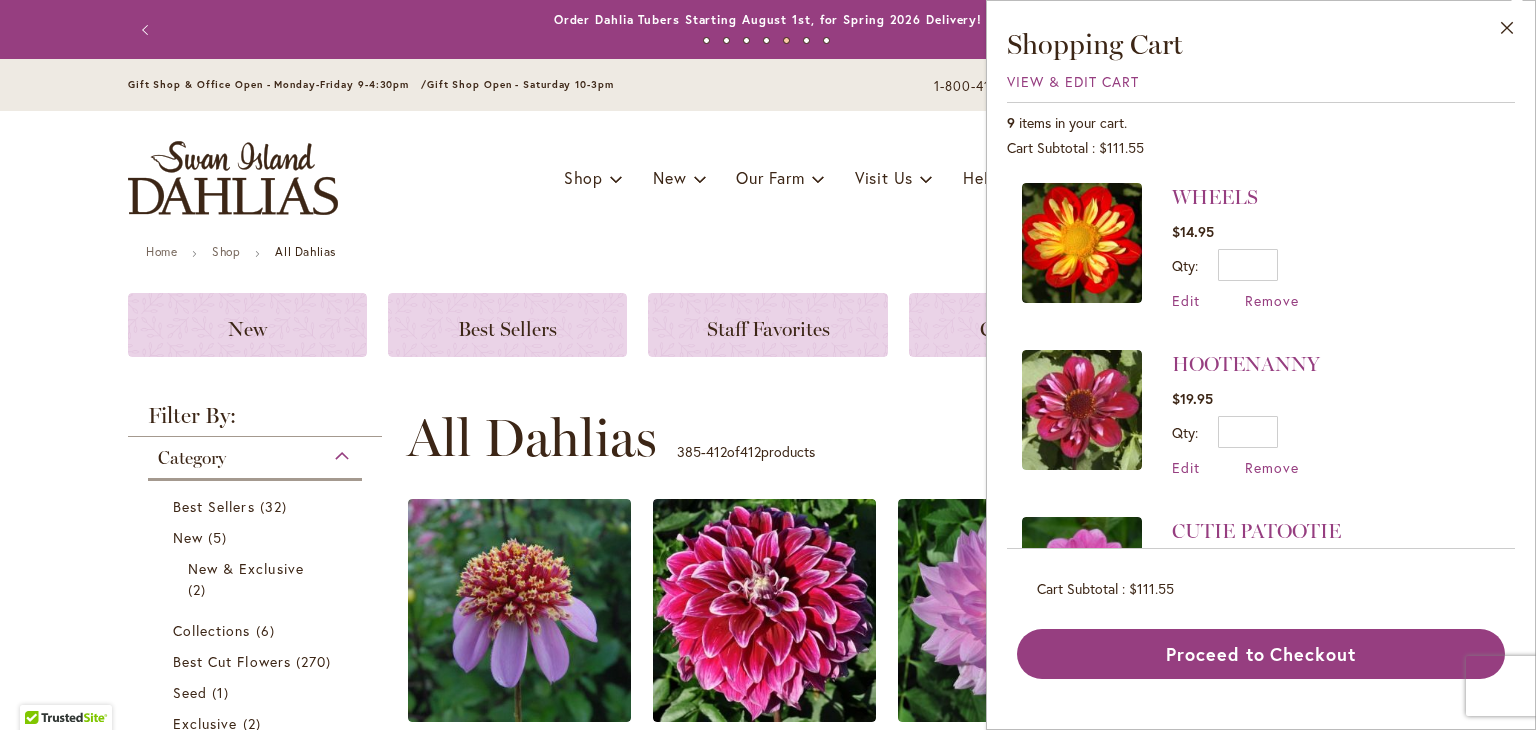 scroll, scrollTop: 0, scrollLeft: 0, axis: both 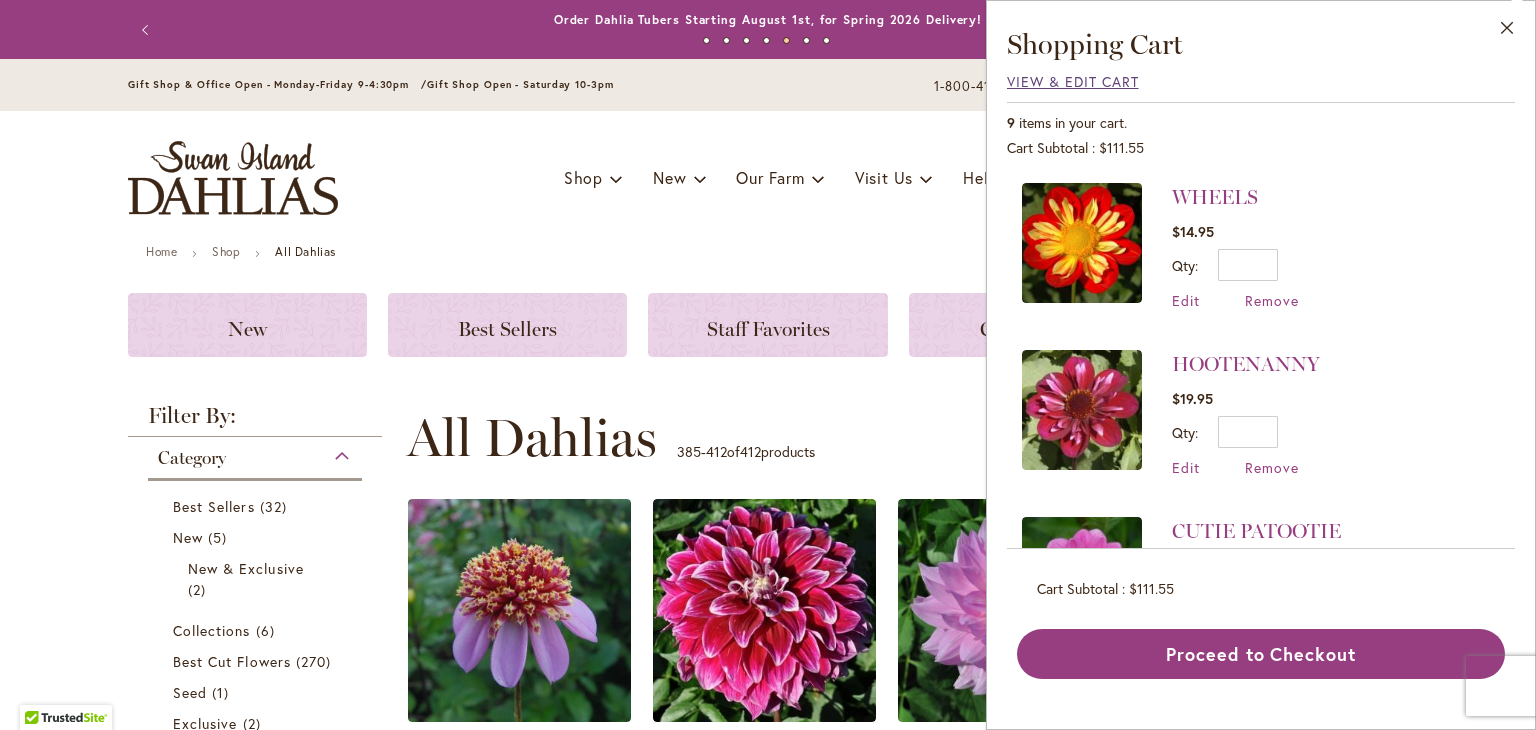 click on "View & Edit Cart" at bounding box center [1073, 81] 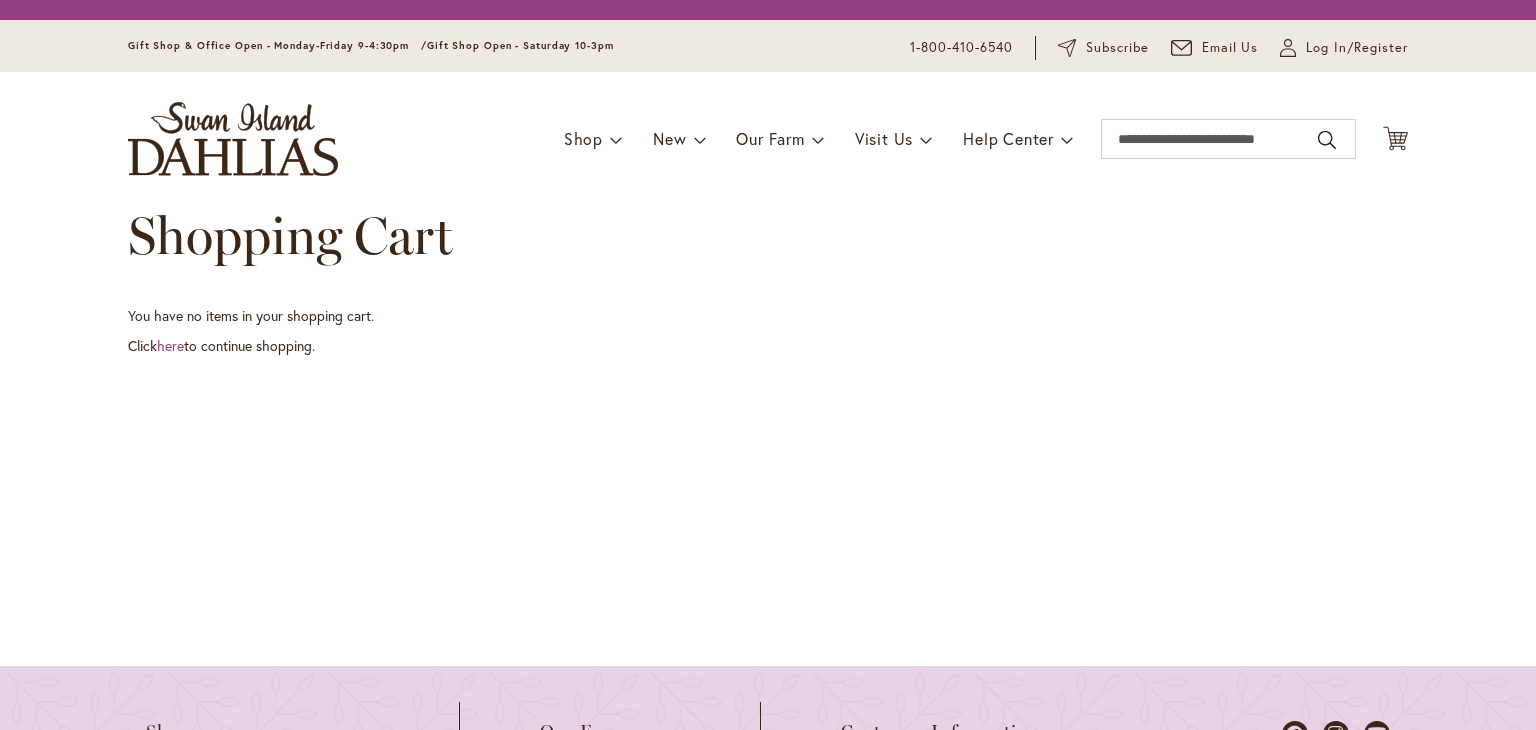 scroll, scrollTop: 0, scrollLeft: 0, axis: both 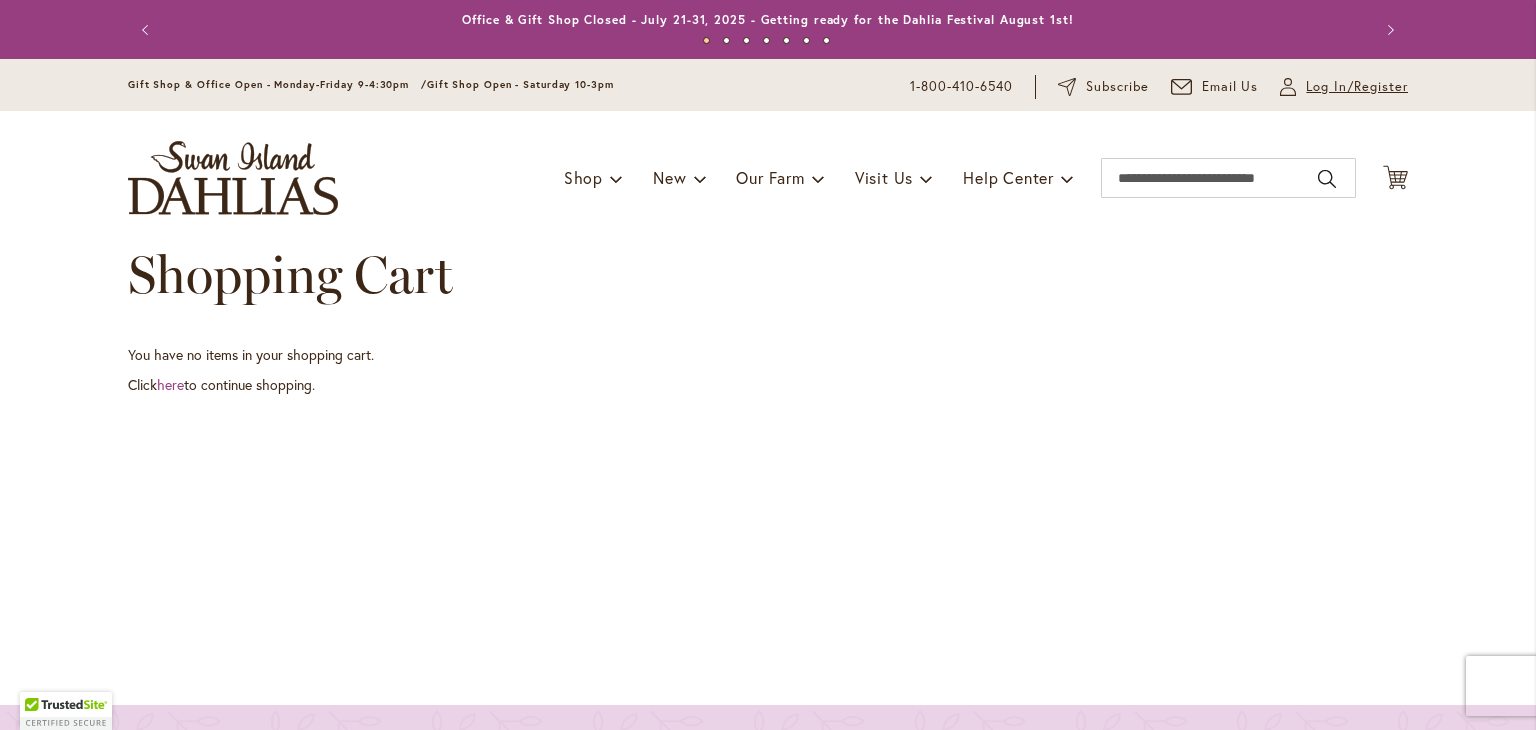 type on "**********" 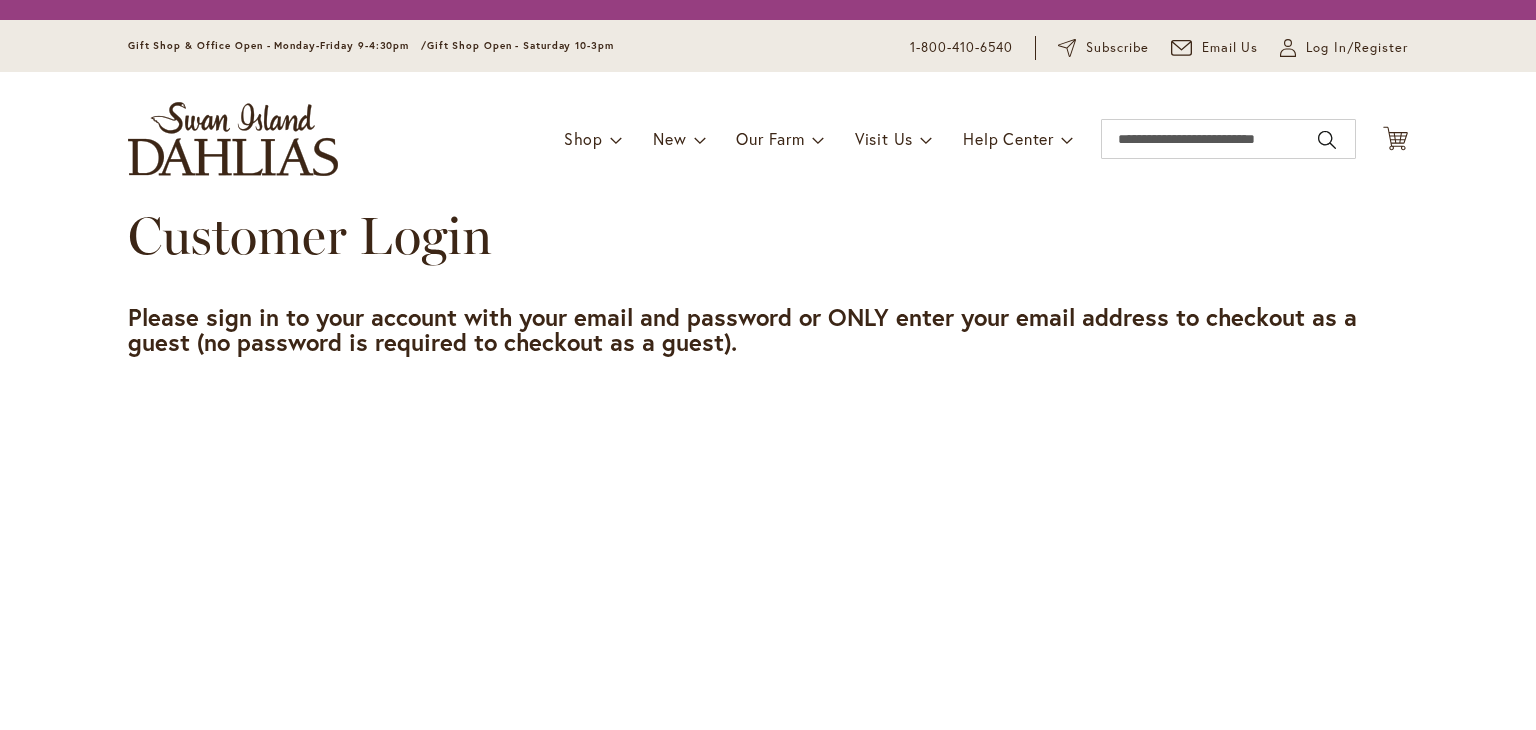 scroll, scrollTop: 0, scrollLeft: 0, axis: both 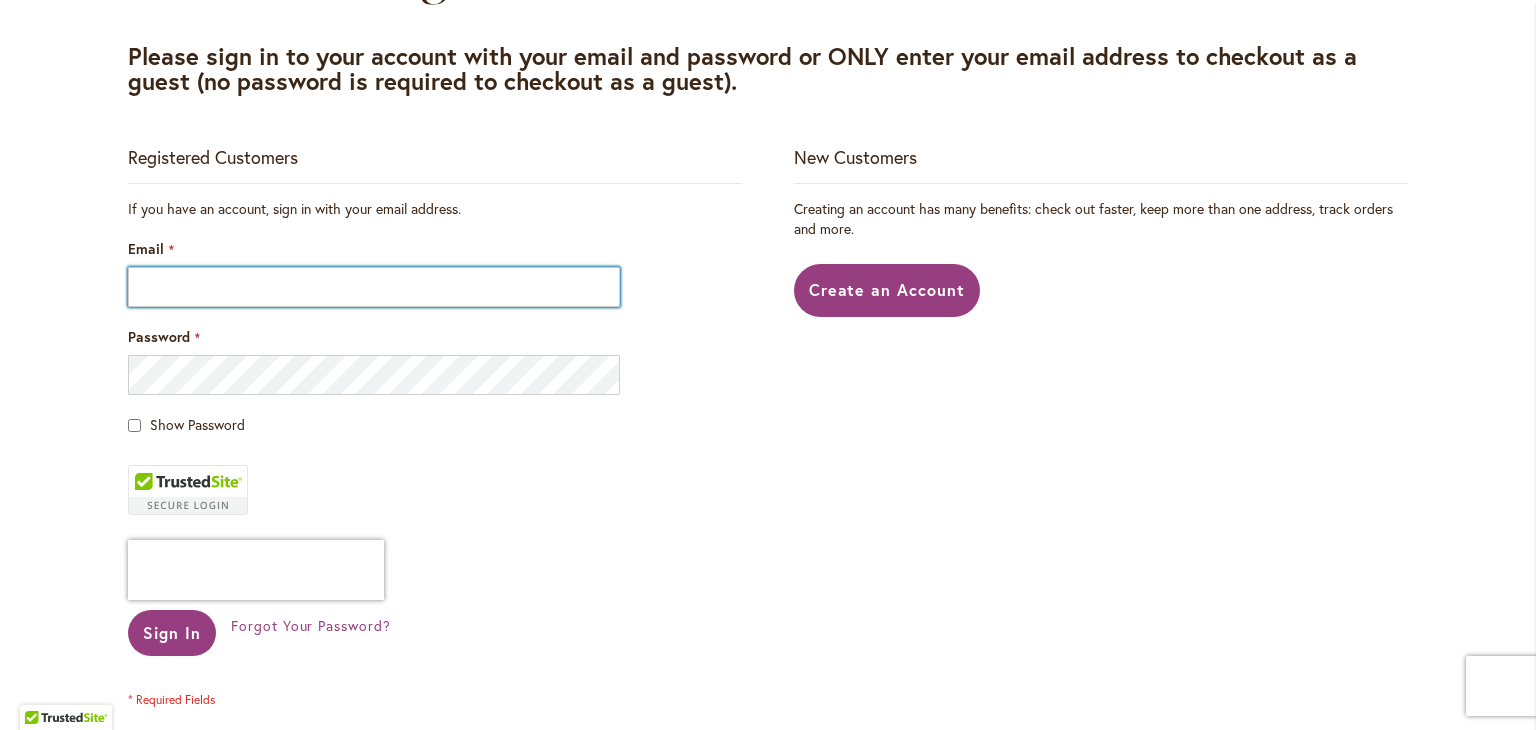 type on "**********" 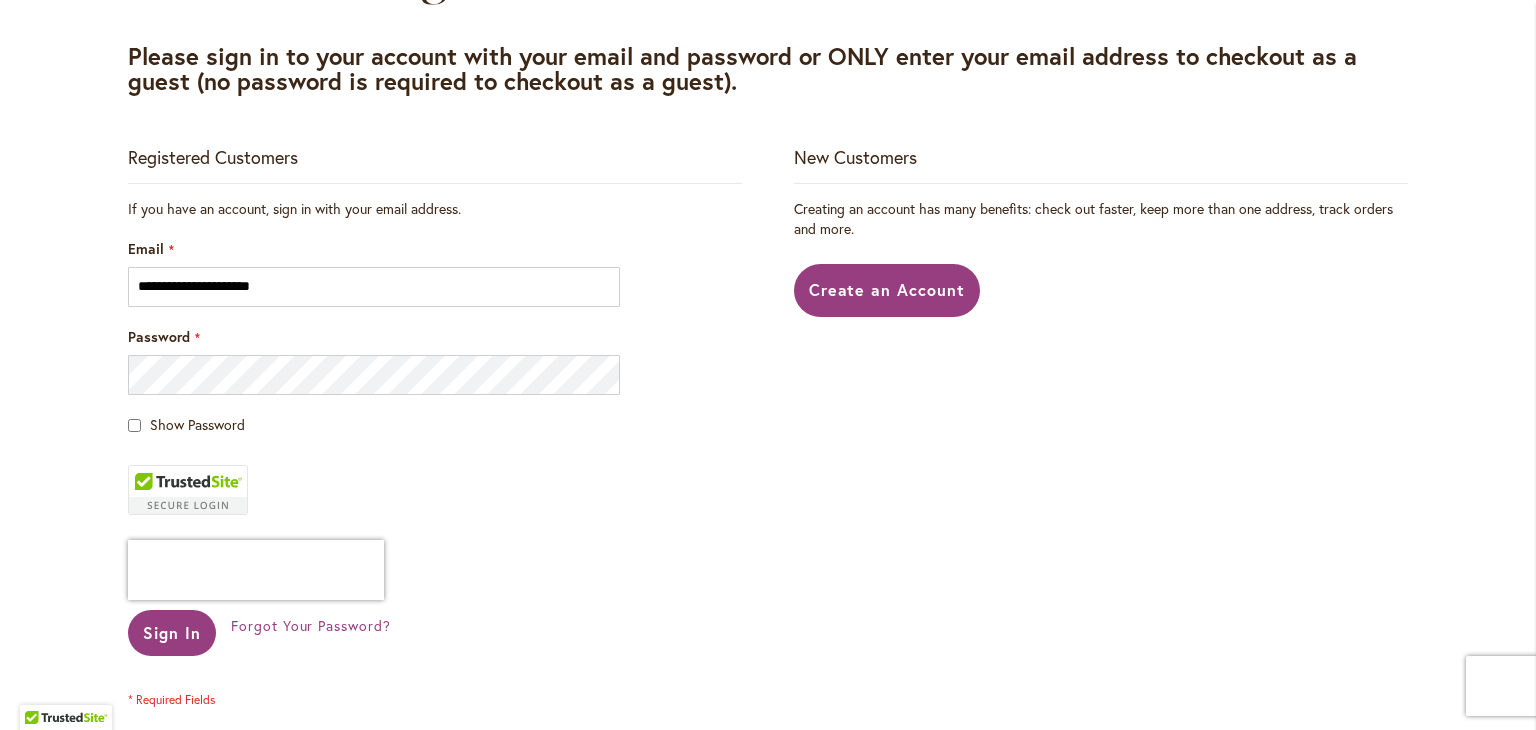 type on "**********" 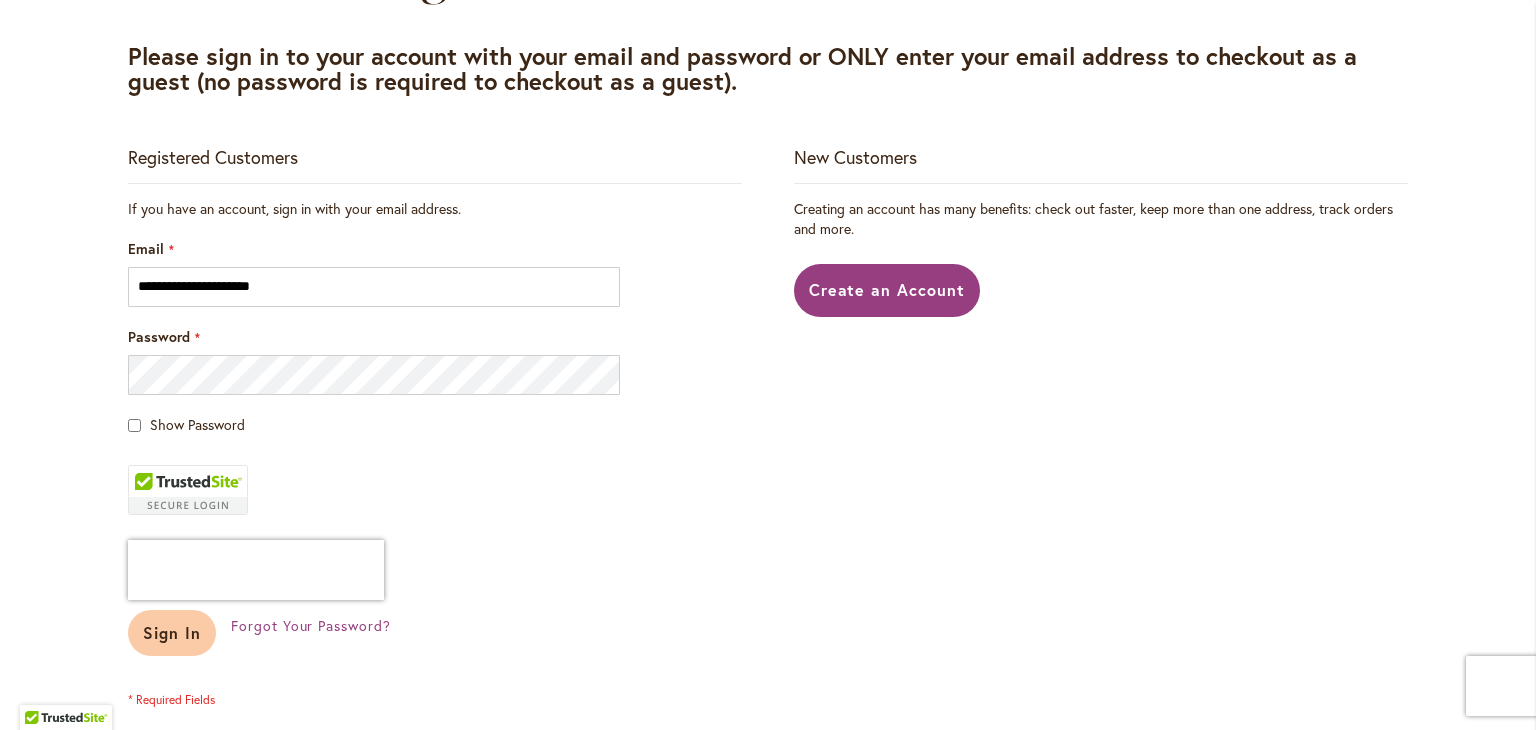 click on "Sign In" at bounding box center (172, 632) 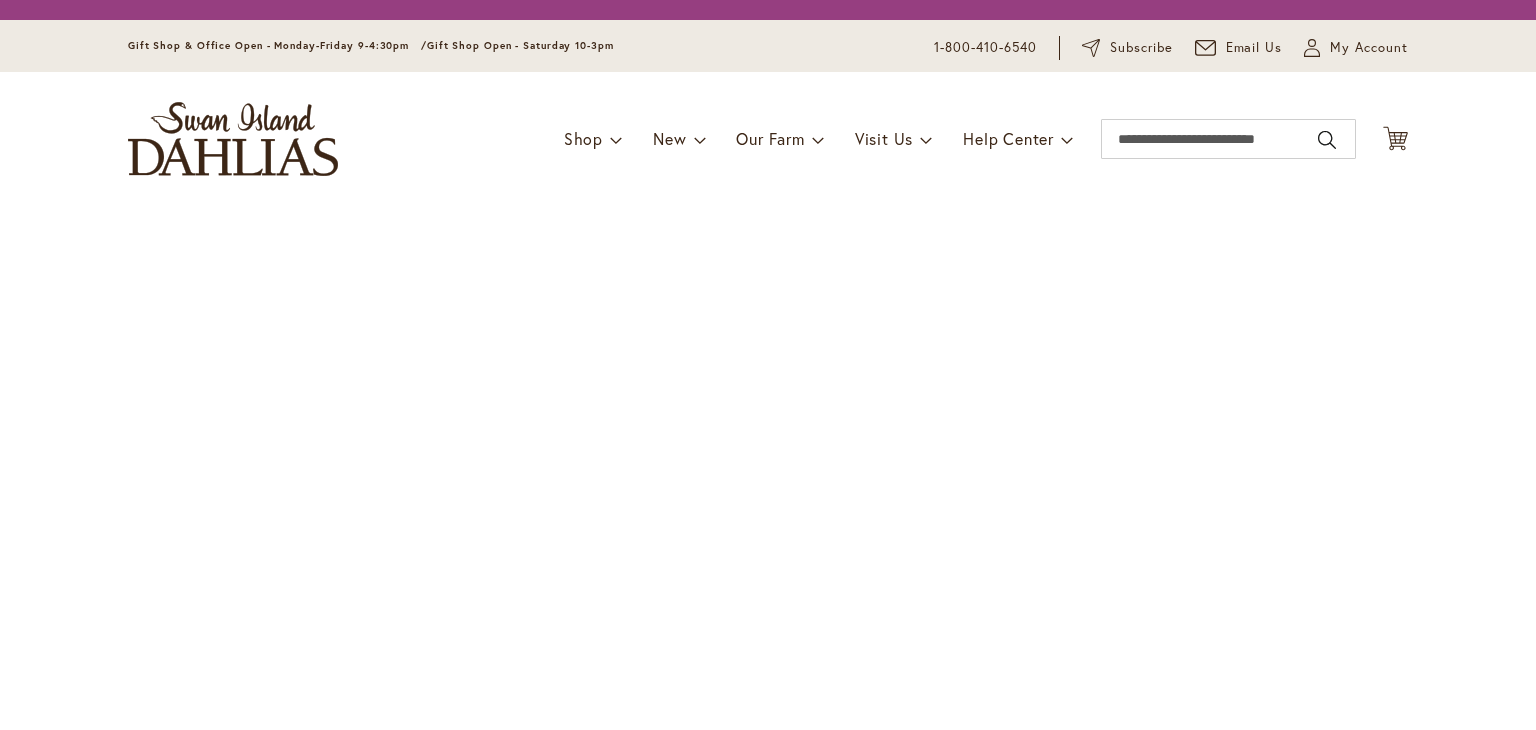 scroll, scrollTop: 0, scrollLeft: 0, axis: both 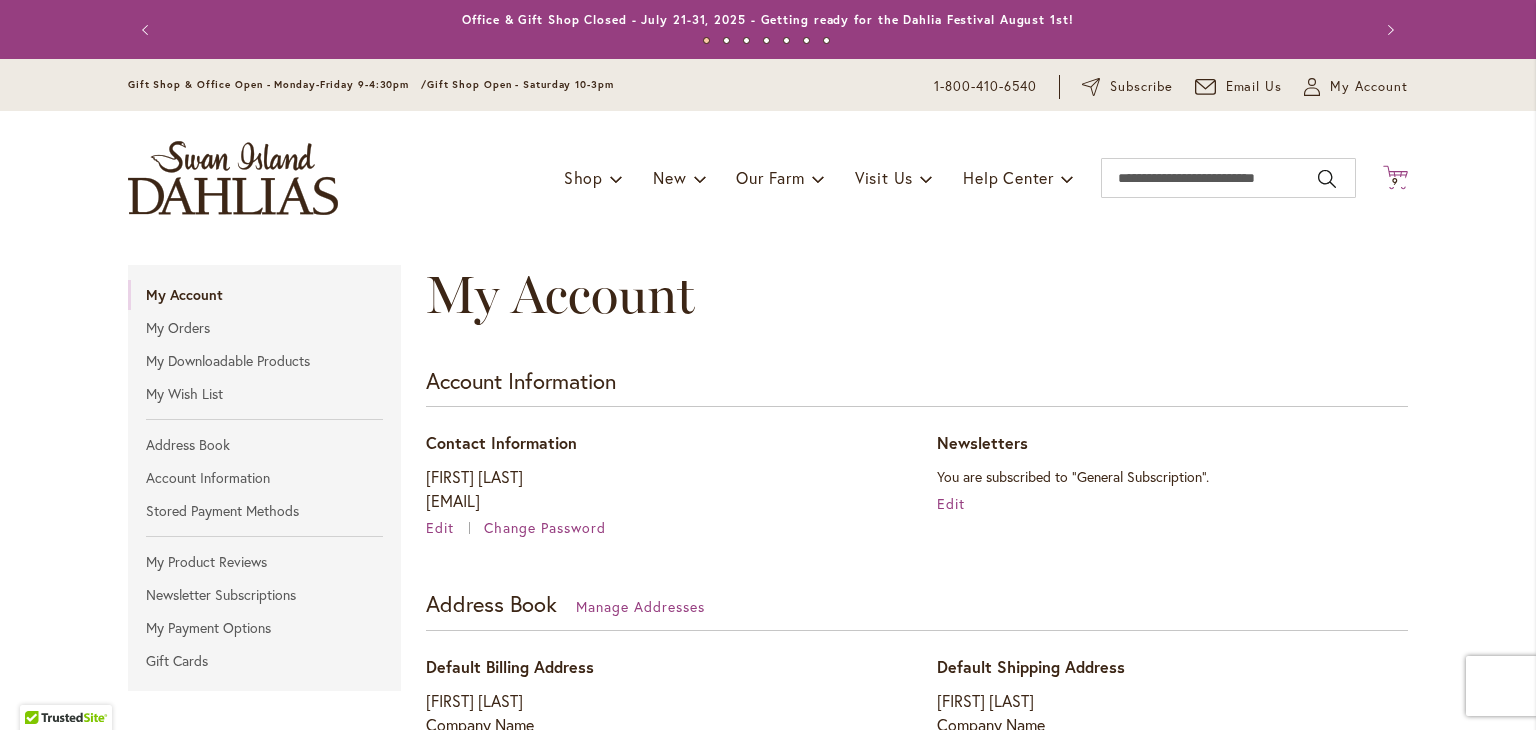 type 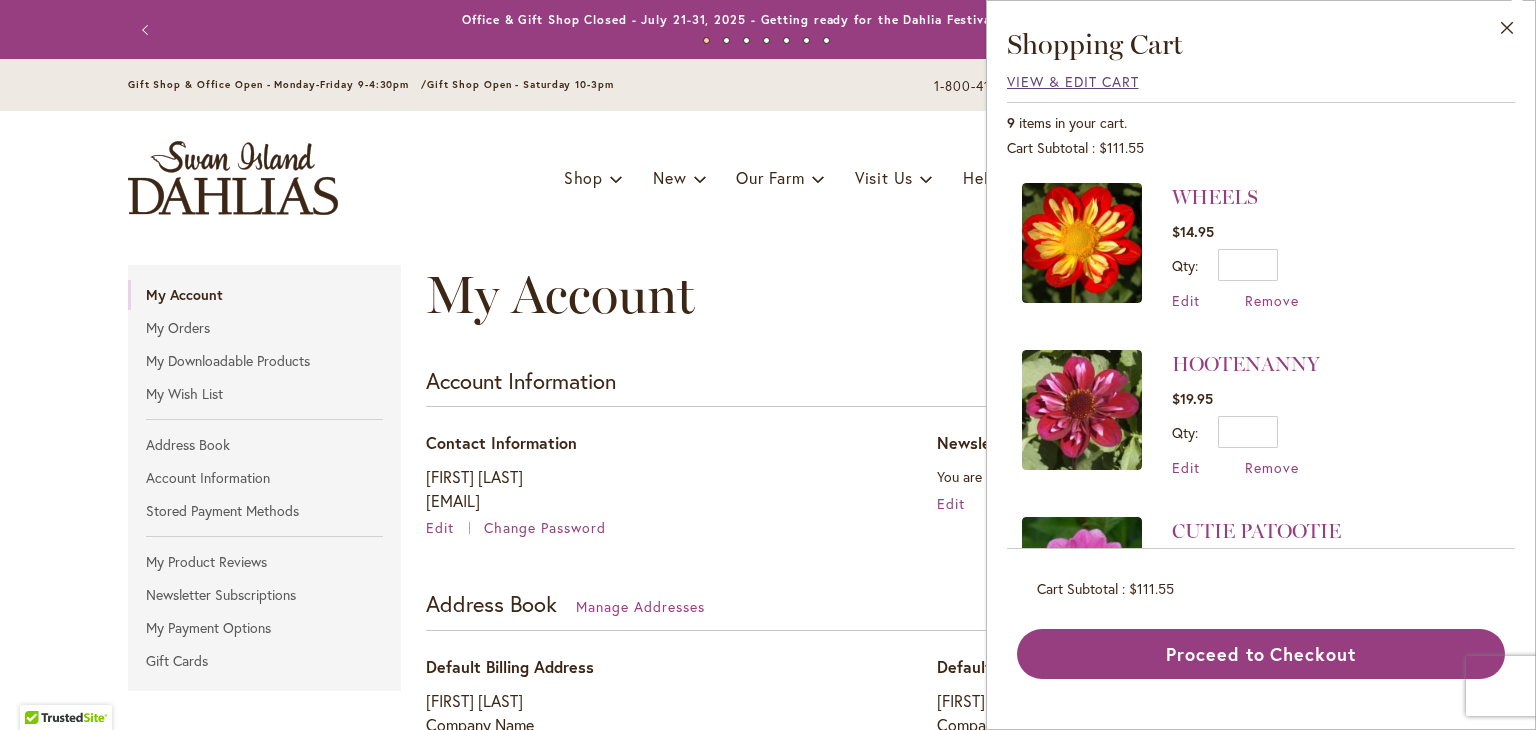 click on "View & Edit Cart" 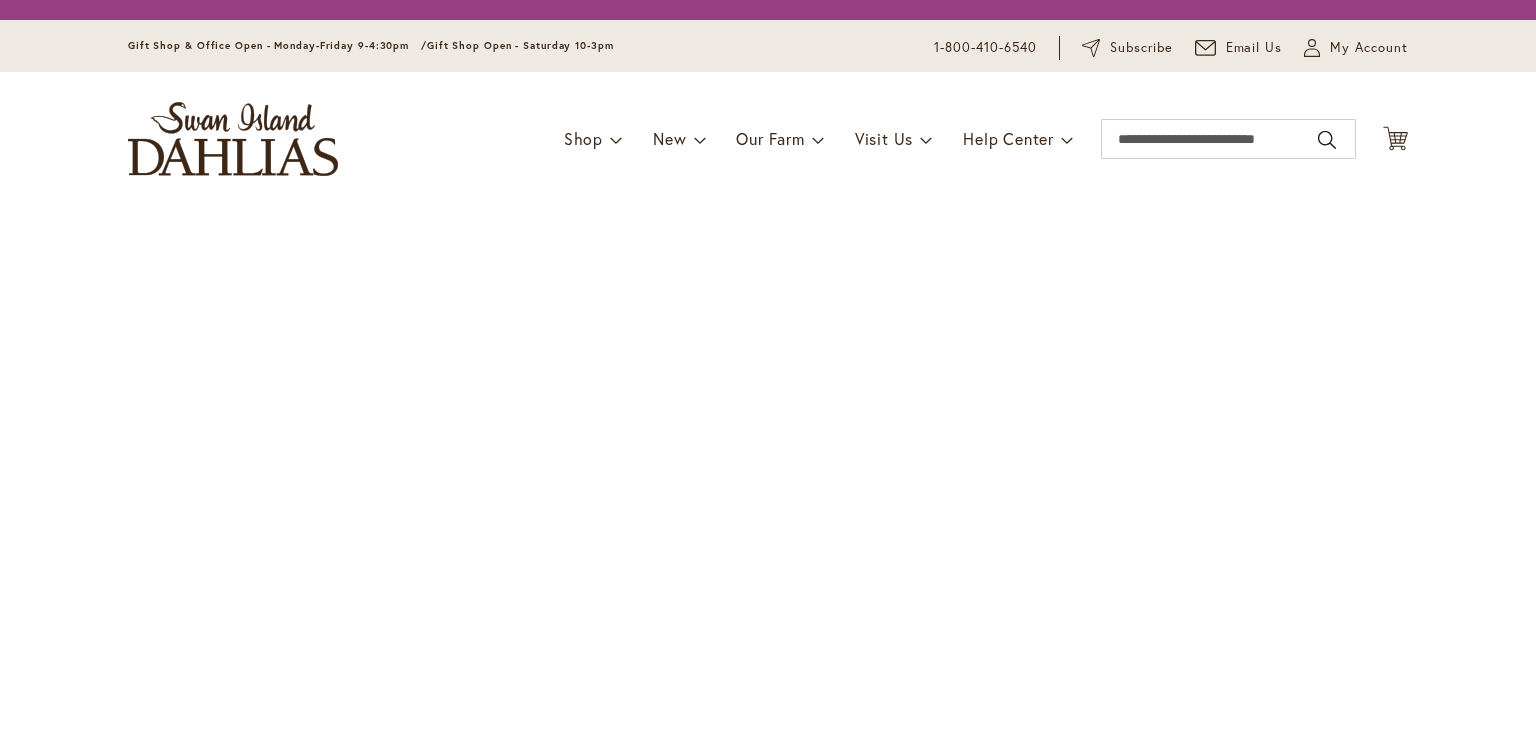 scroll, scrollTop: 0, scrollLeft: 0, axis: both 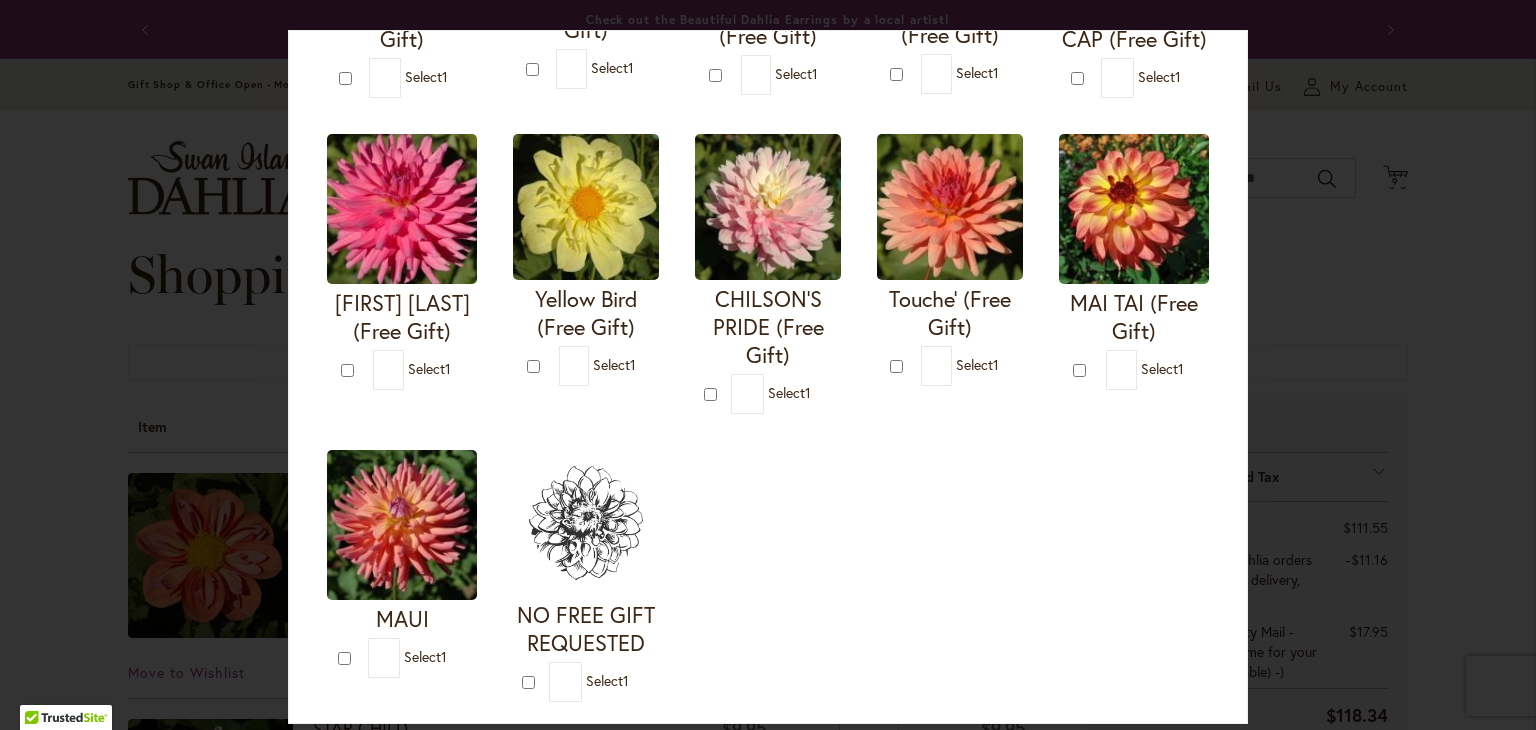 type on "**********" 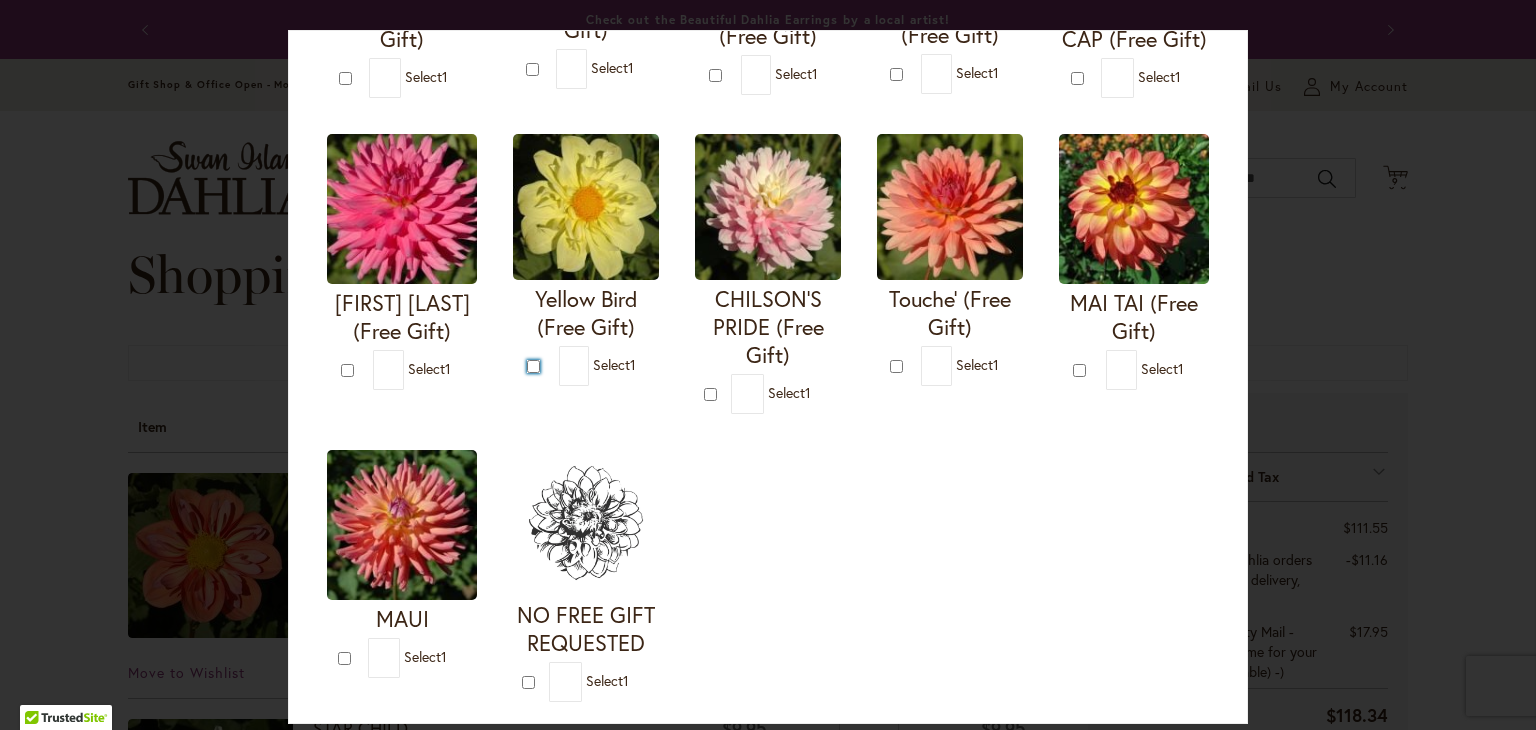 type on "*" 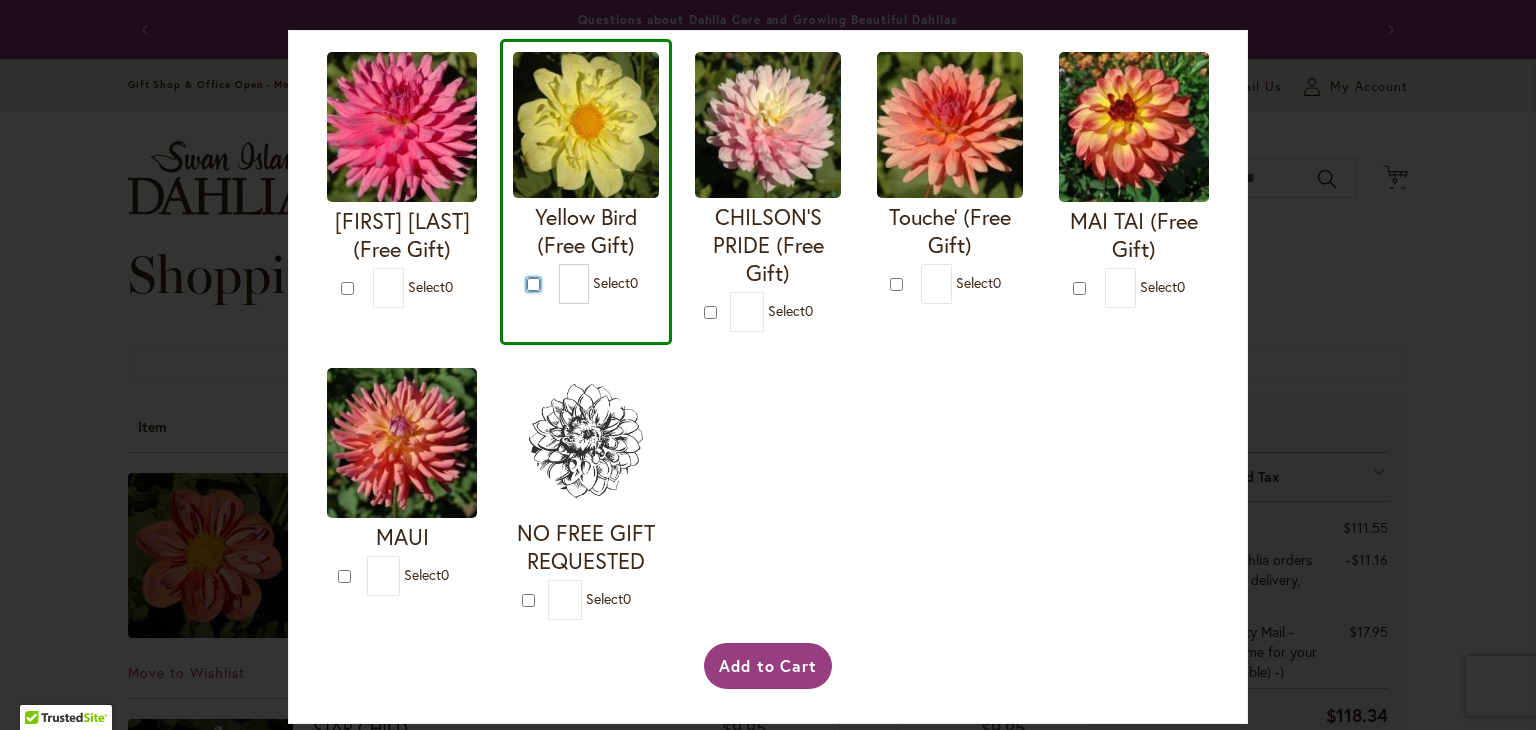 scroll, scrollTop: 1099, scrollLeft: 0, axis: vertical 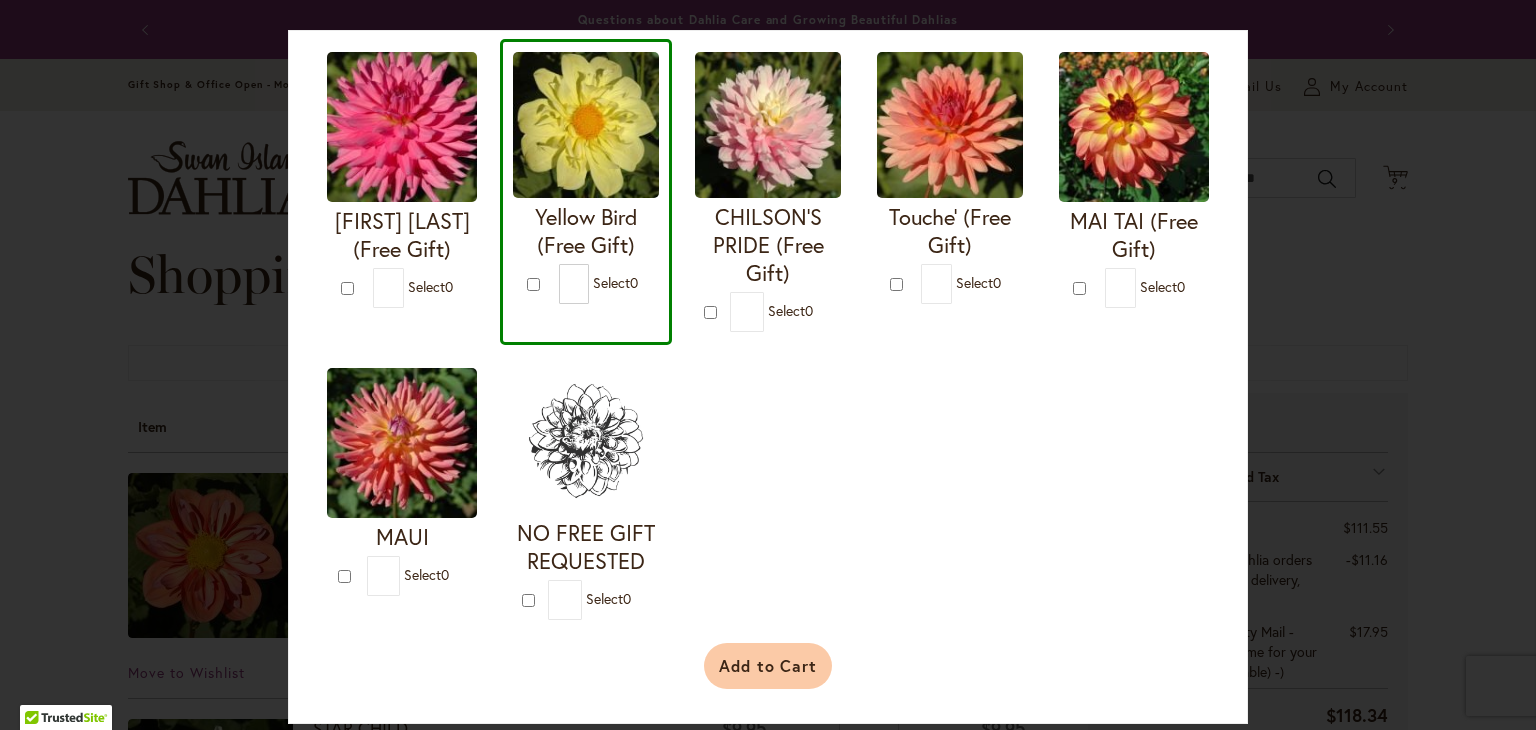click on "Add to Cart" at bounding box center (768, 666) 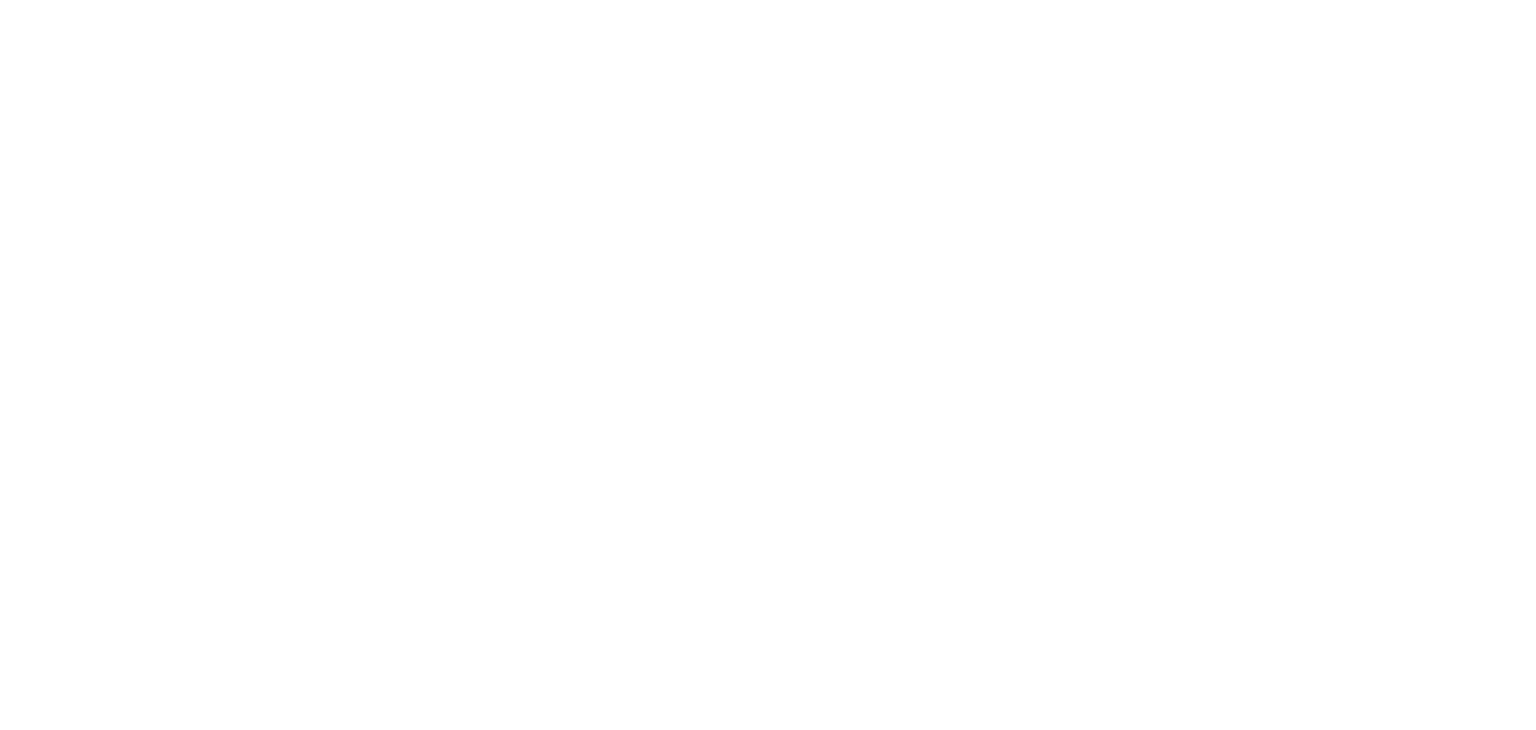 scroll, scrollTop: 0, scrollLeft: 0, axis: both 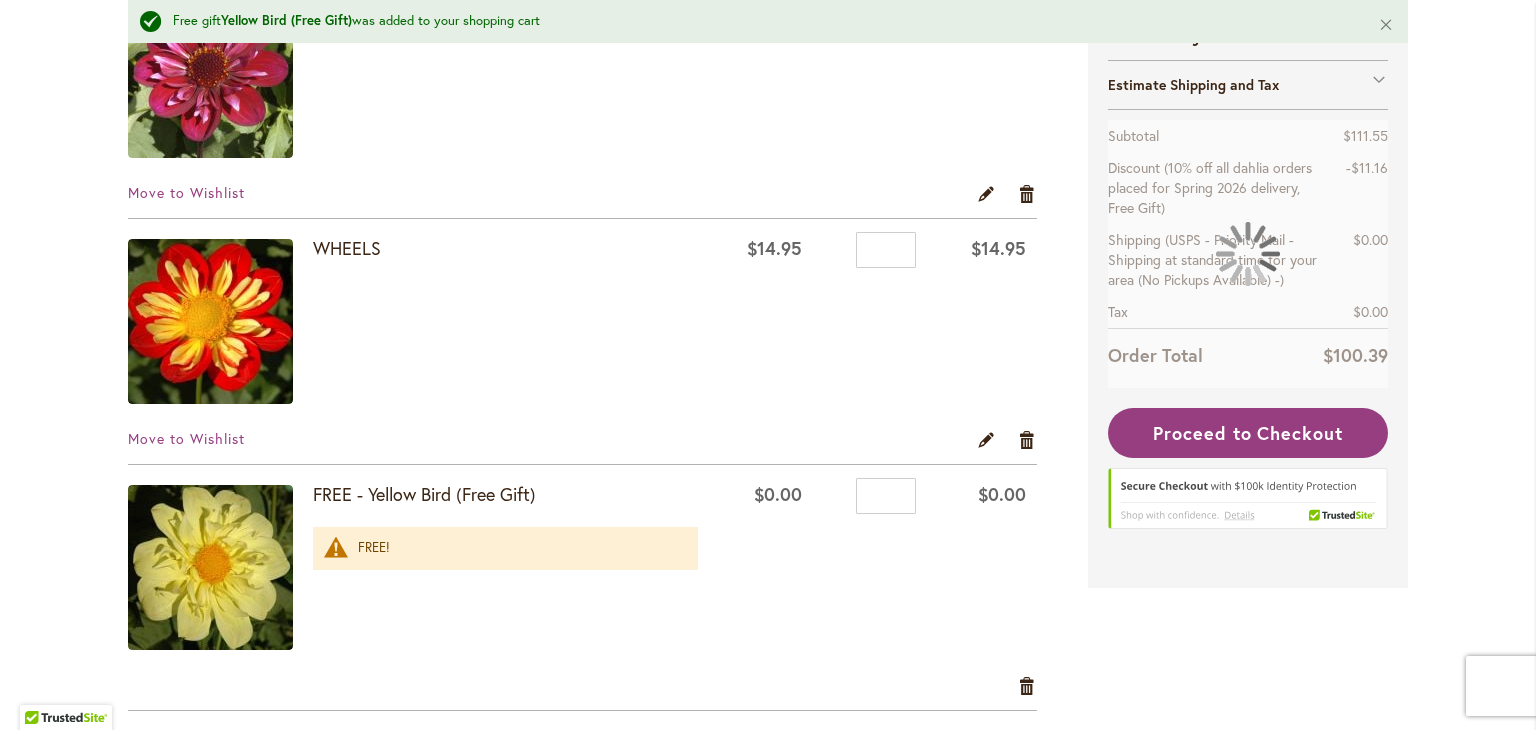 type on "**********" 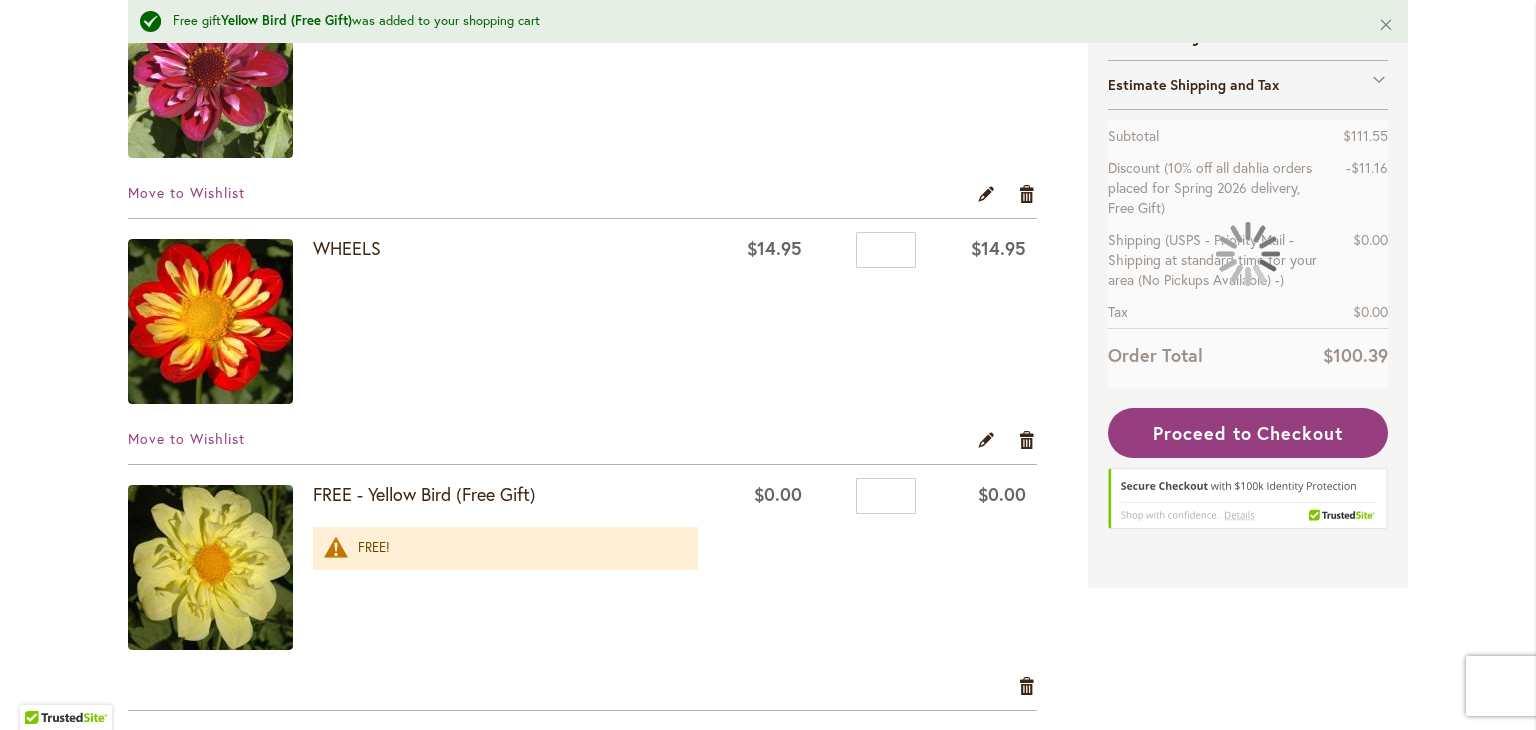 click on "Remove item" at bounding box center [1027, -52] 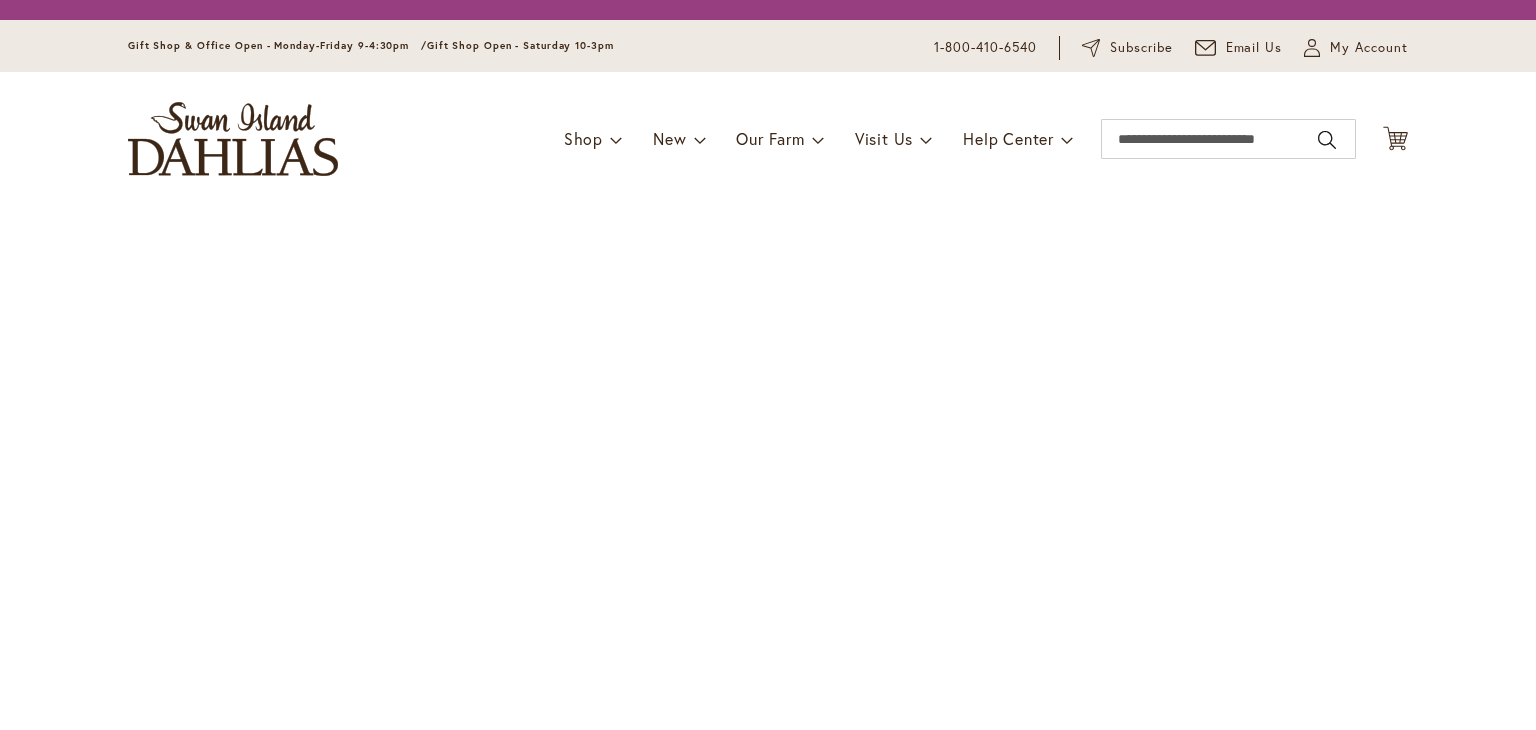 scroll, scrollTop: 0, scrollLeft: 0, axis: both 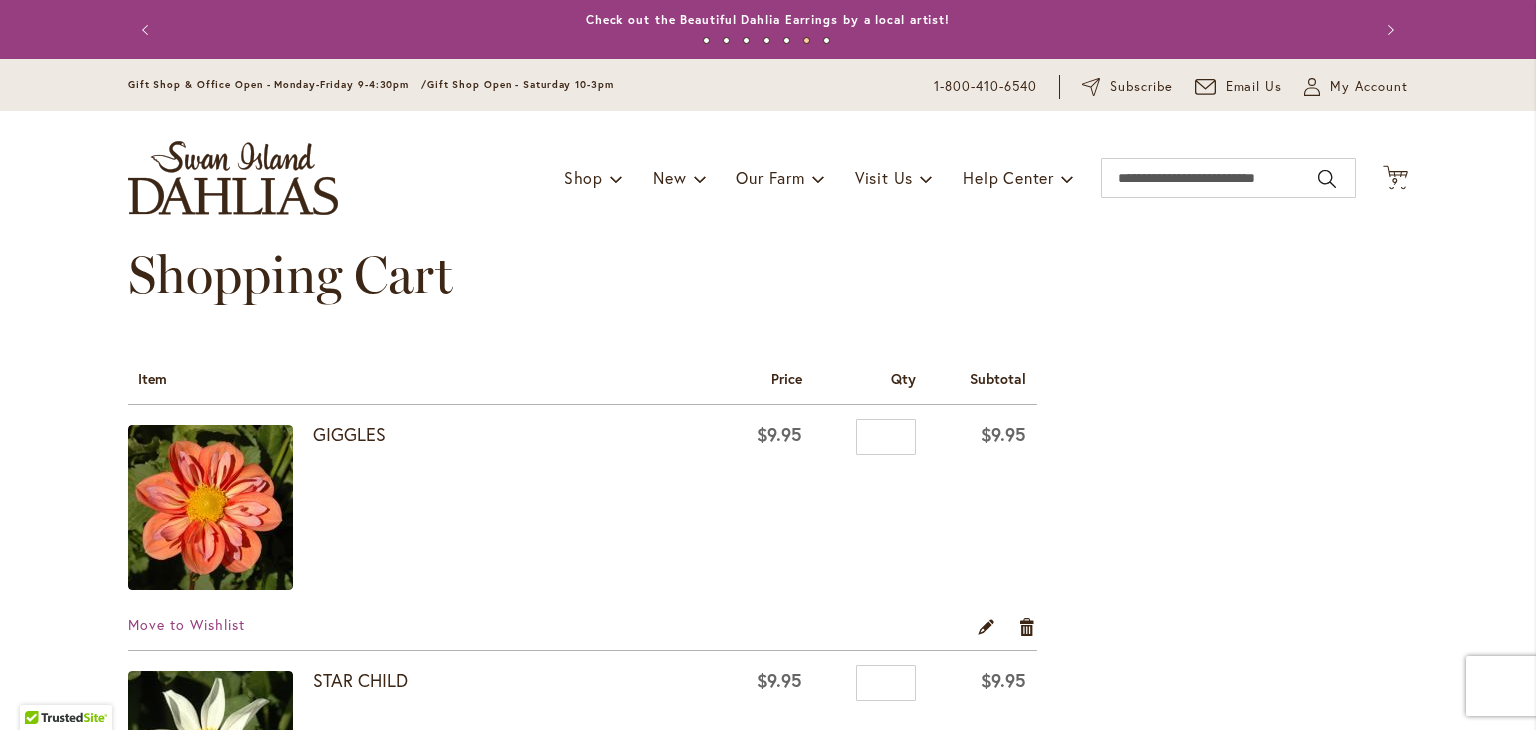 type on "**********" 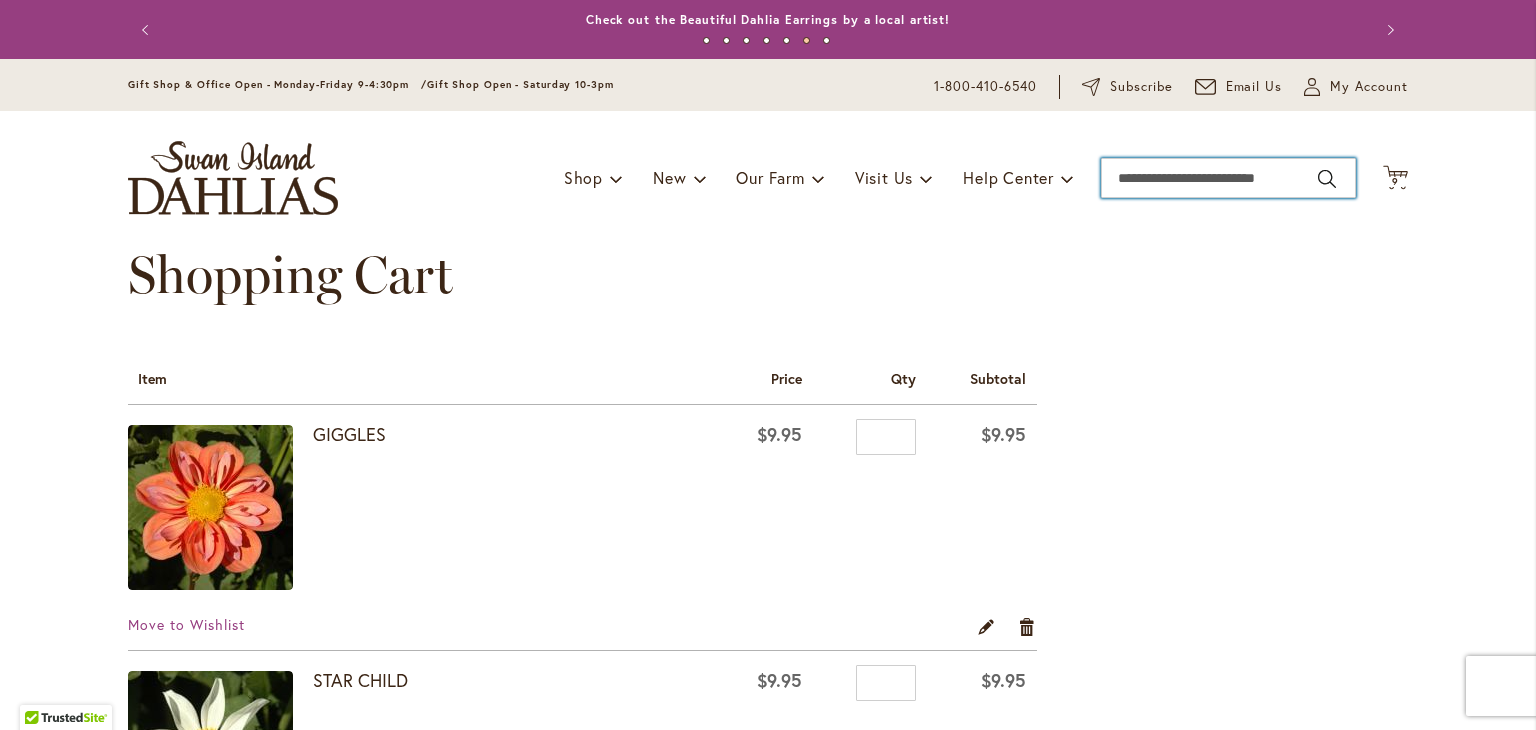 click on "Search" at bounding box center (1228, 178) 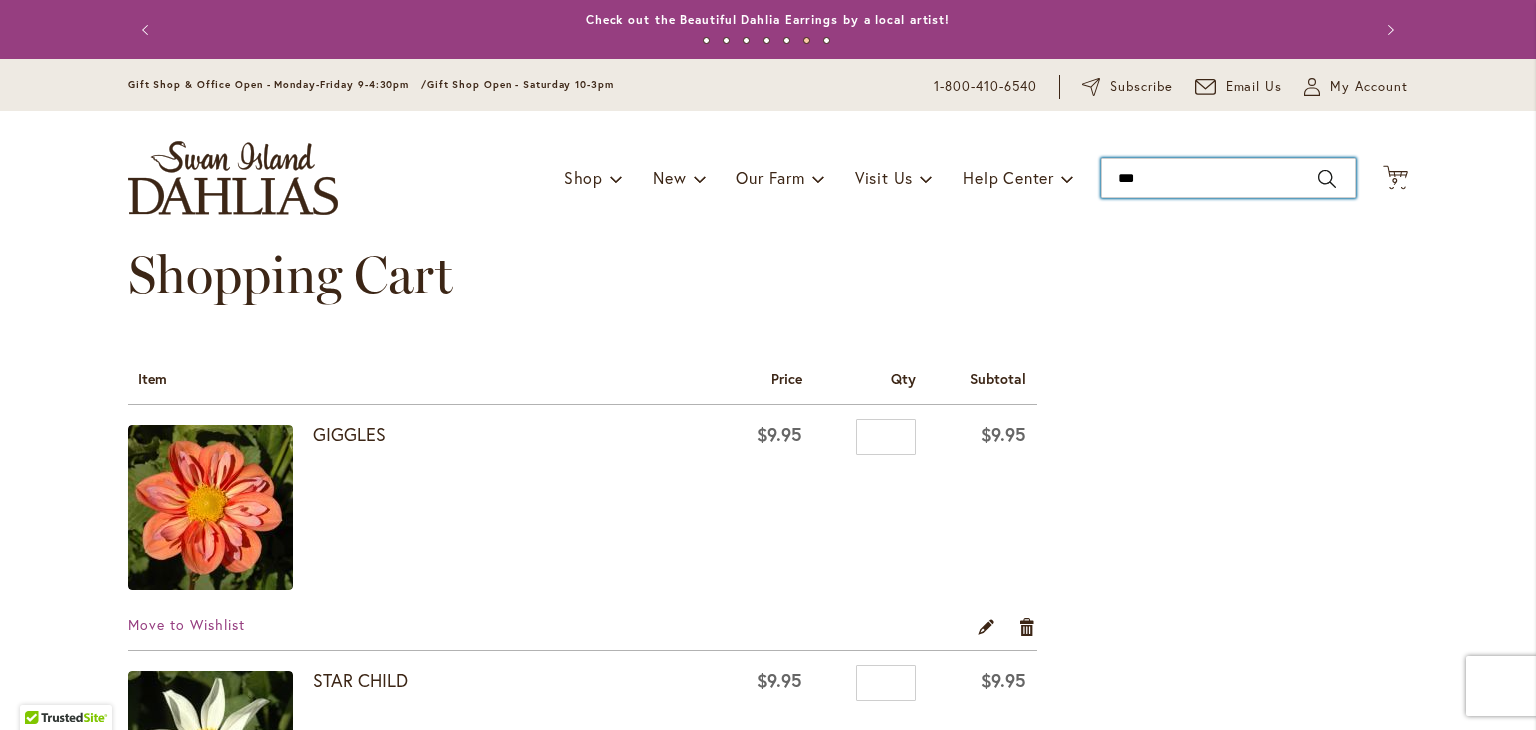 type on "****" 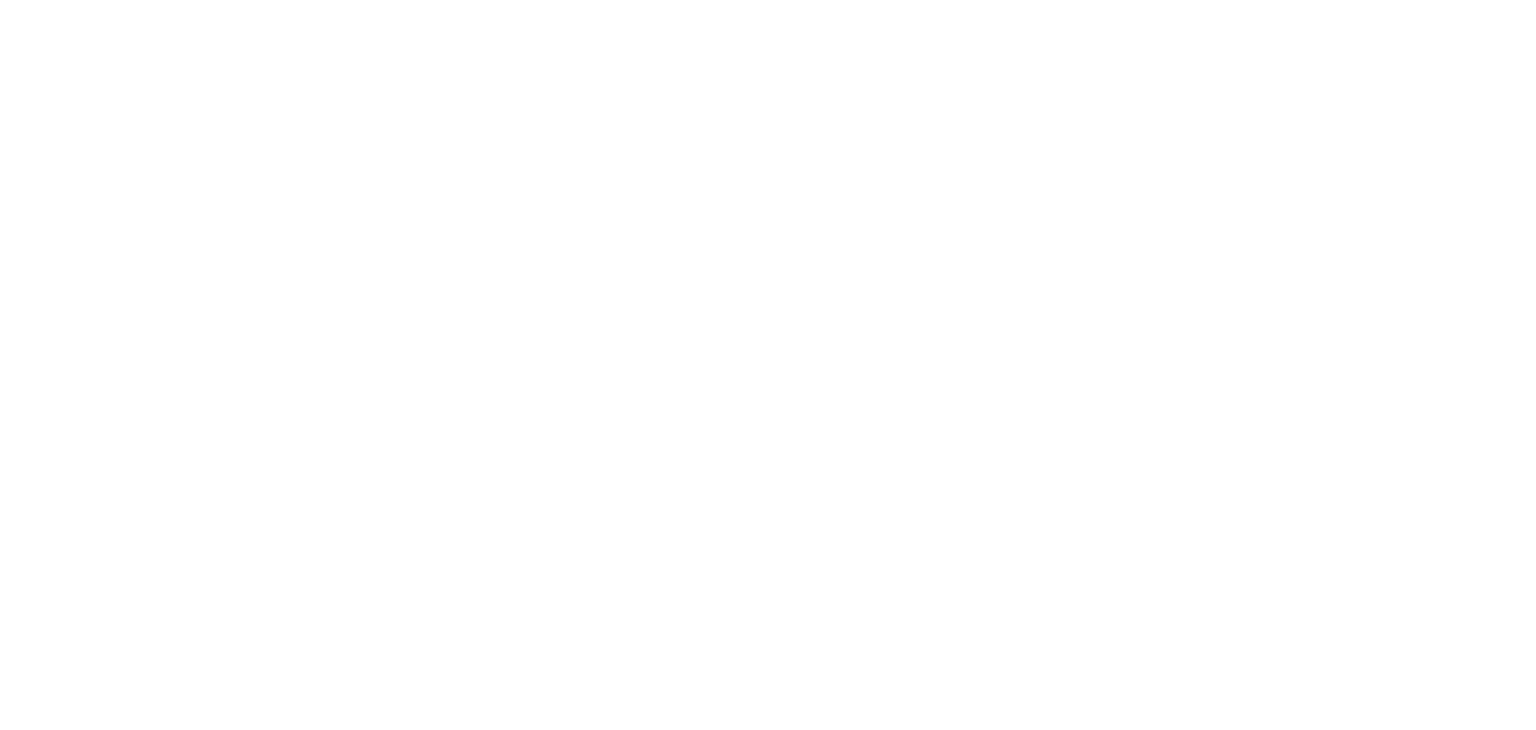 scroll, scrollTop: 0, scrollLeft: 0, axis: both 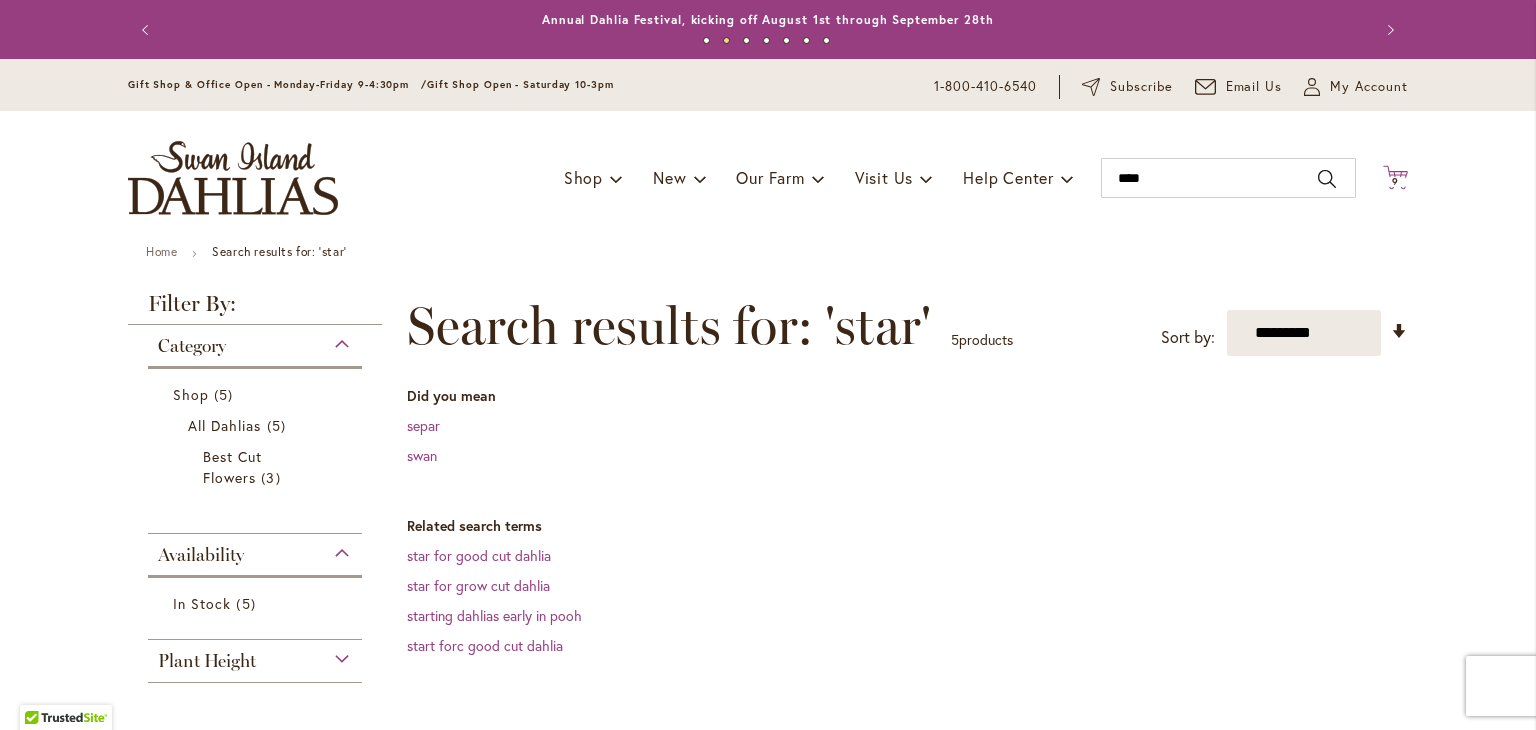 type on "**********" 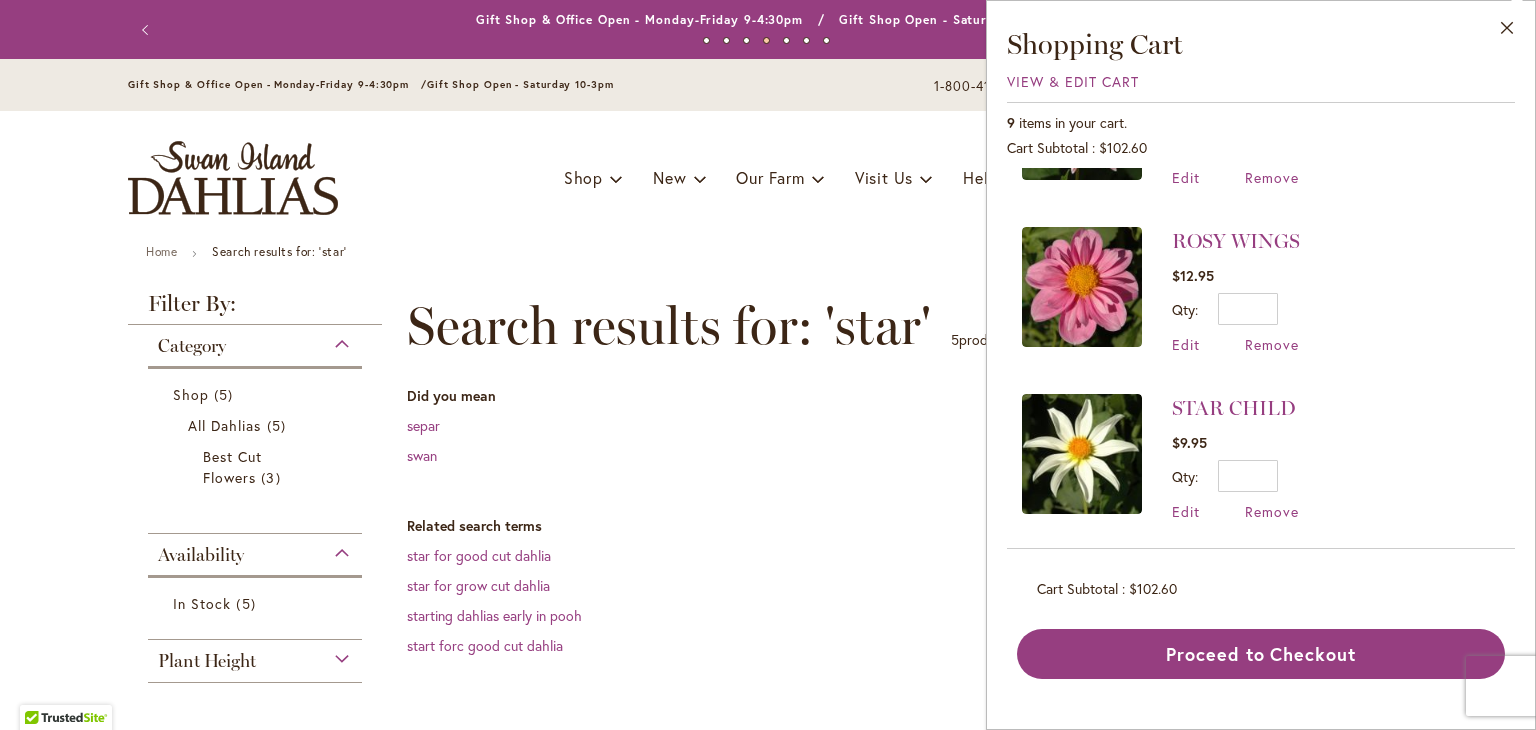scroll, scrollTop: 800, scrollLeft: 0, axis: vertical 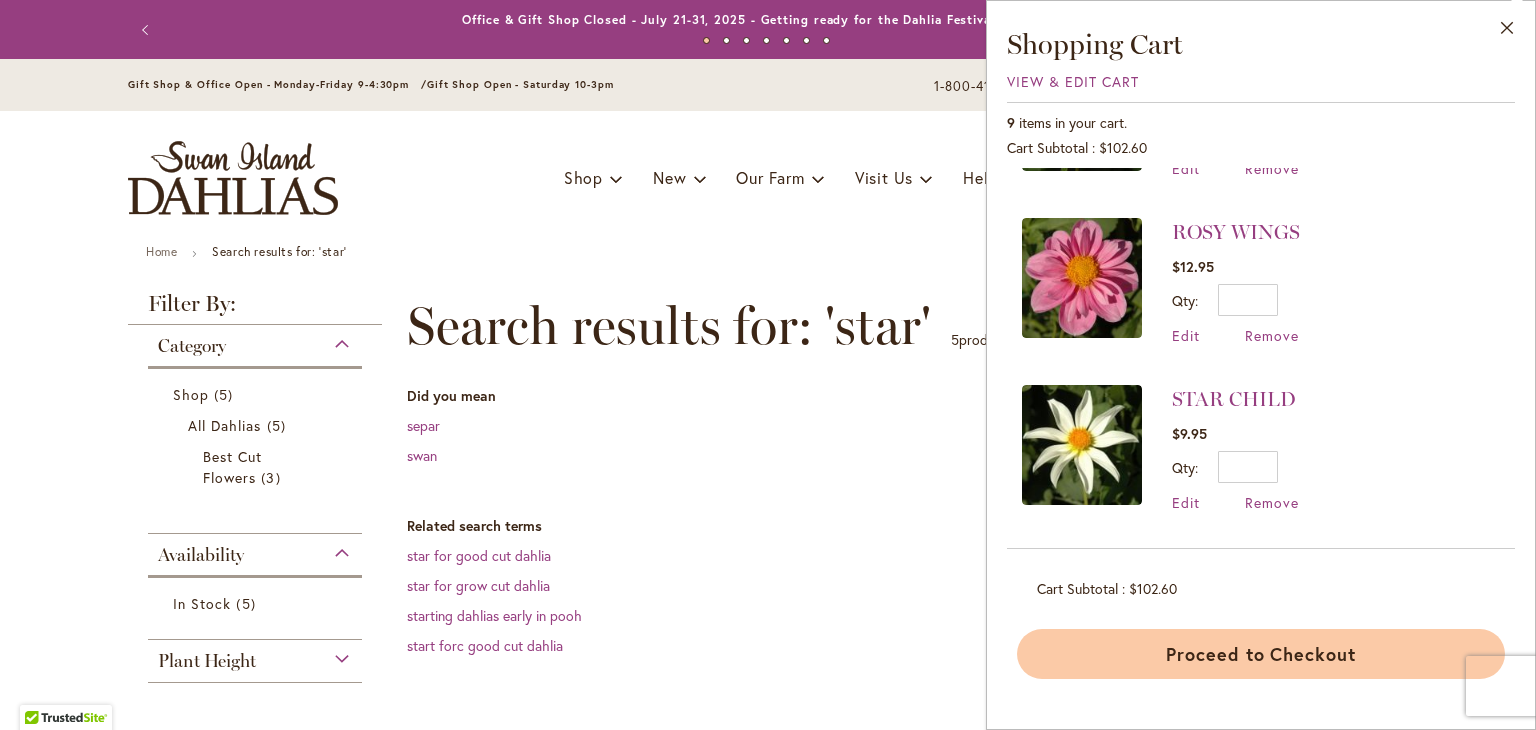 click on "Proceed to Checkout" at bounding box center (1261, 654) 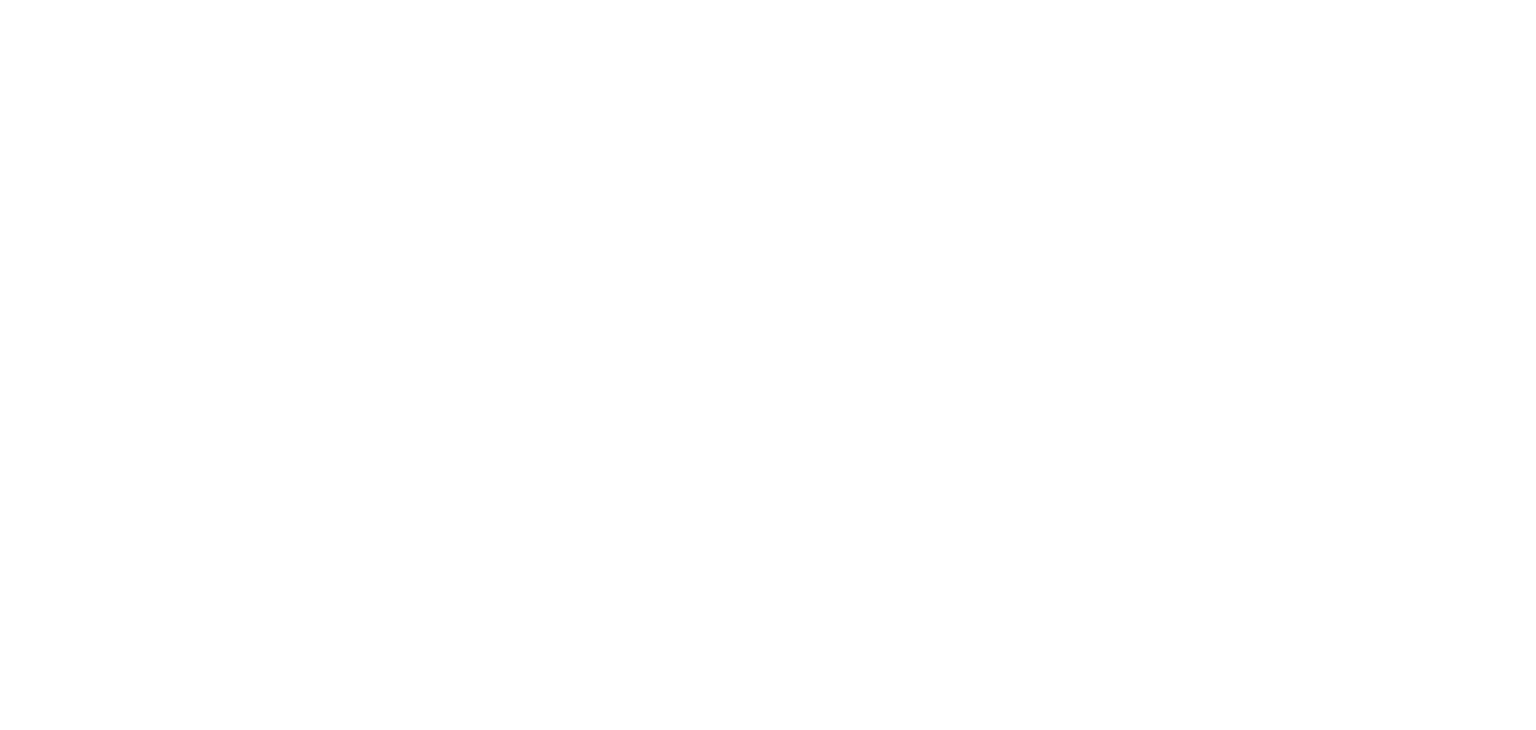 scroll, scrollTop: 0, scrollLeft: 0, axis: both 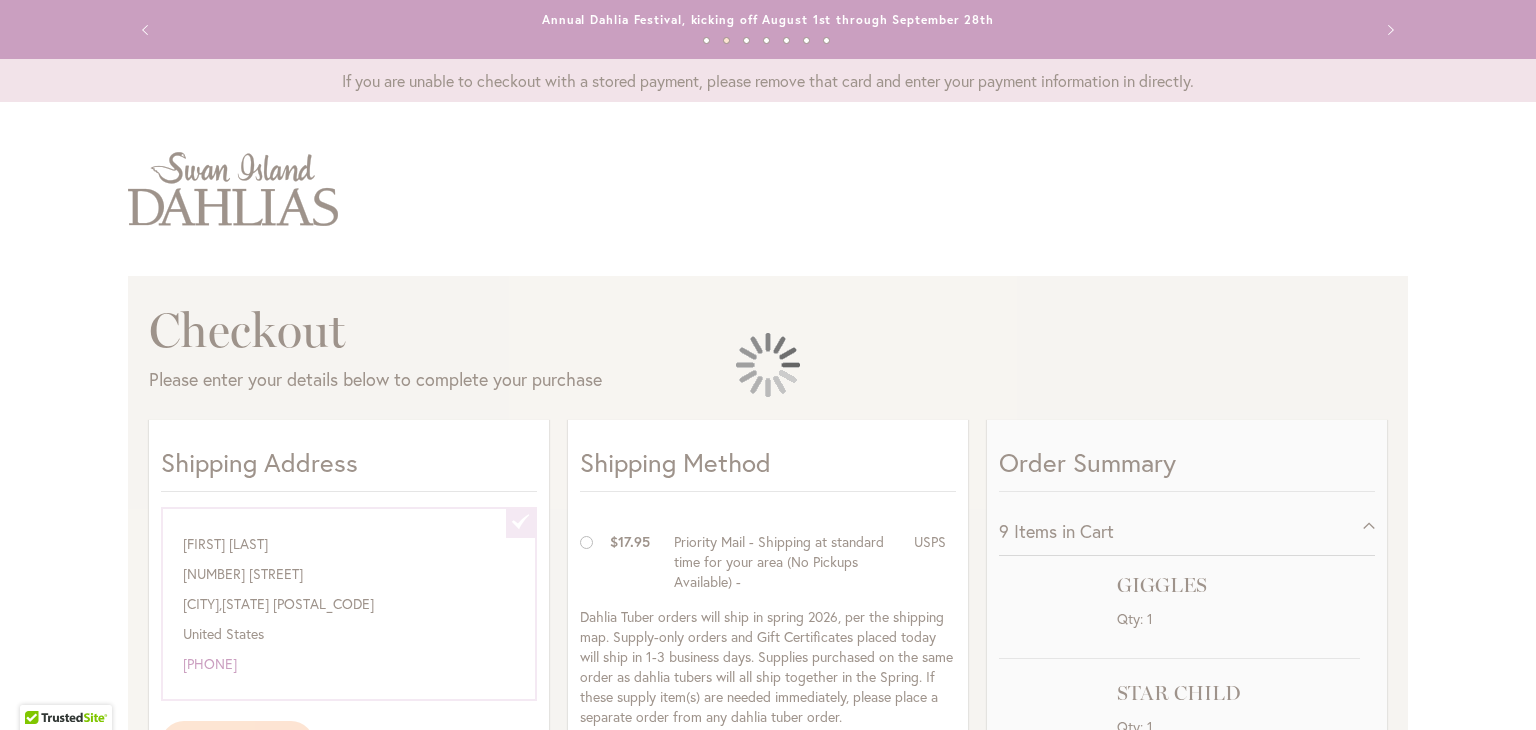 select on "**********" 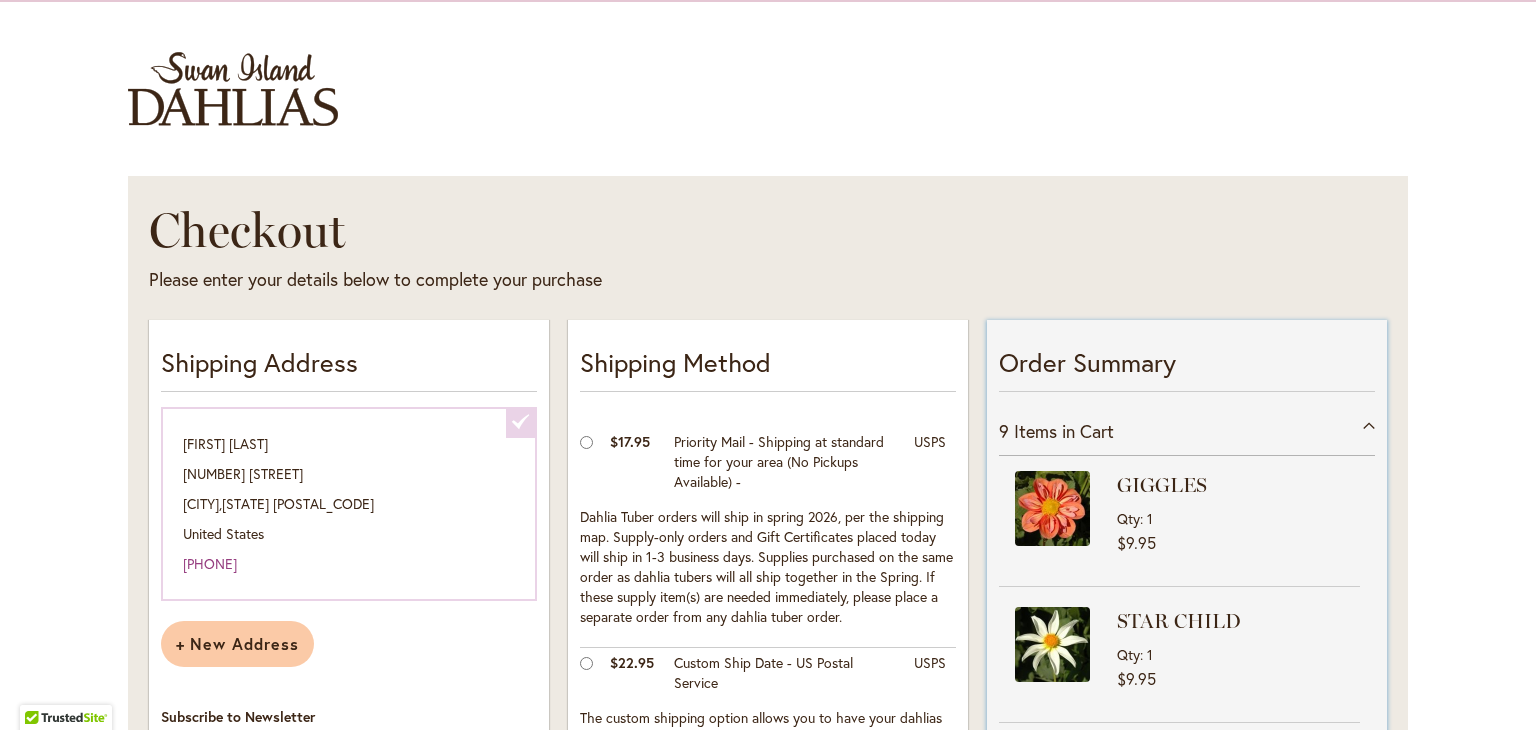 scroll, scrollTop: 200, scrollLeft: 0, axis: vertical 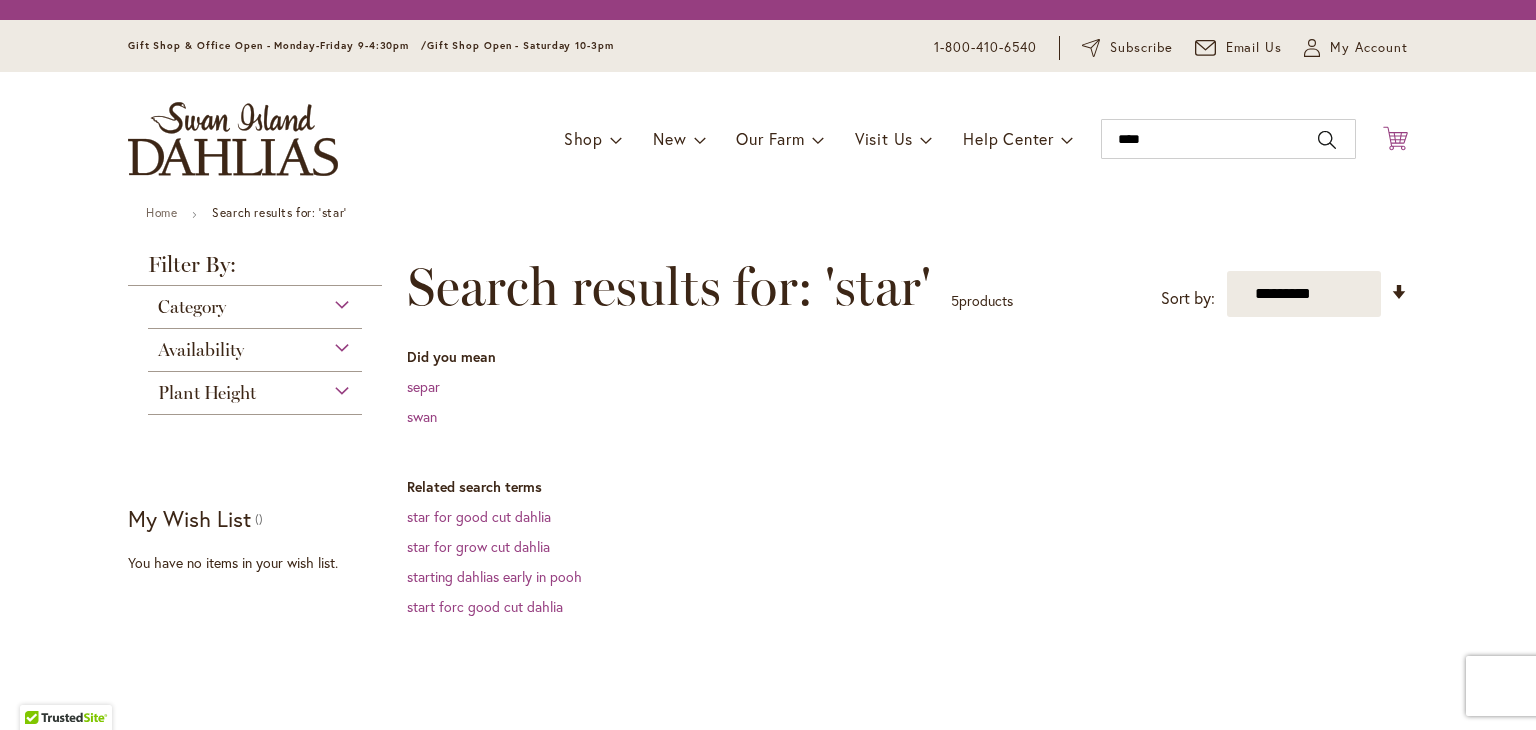 click 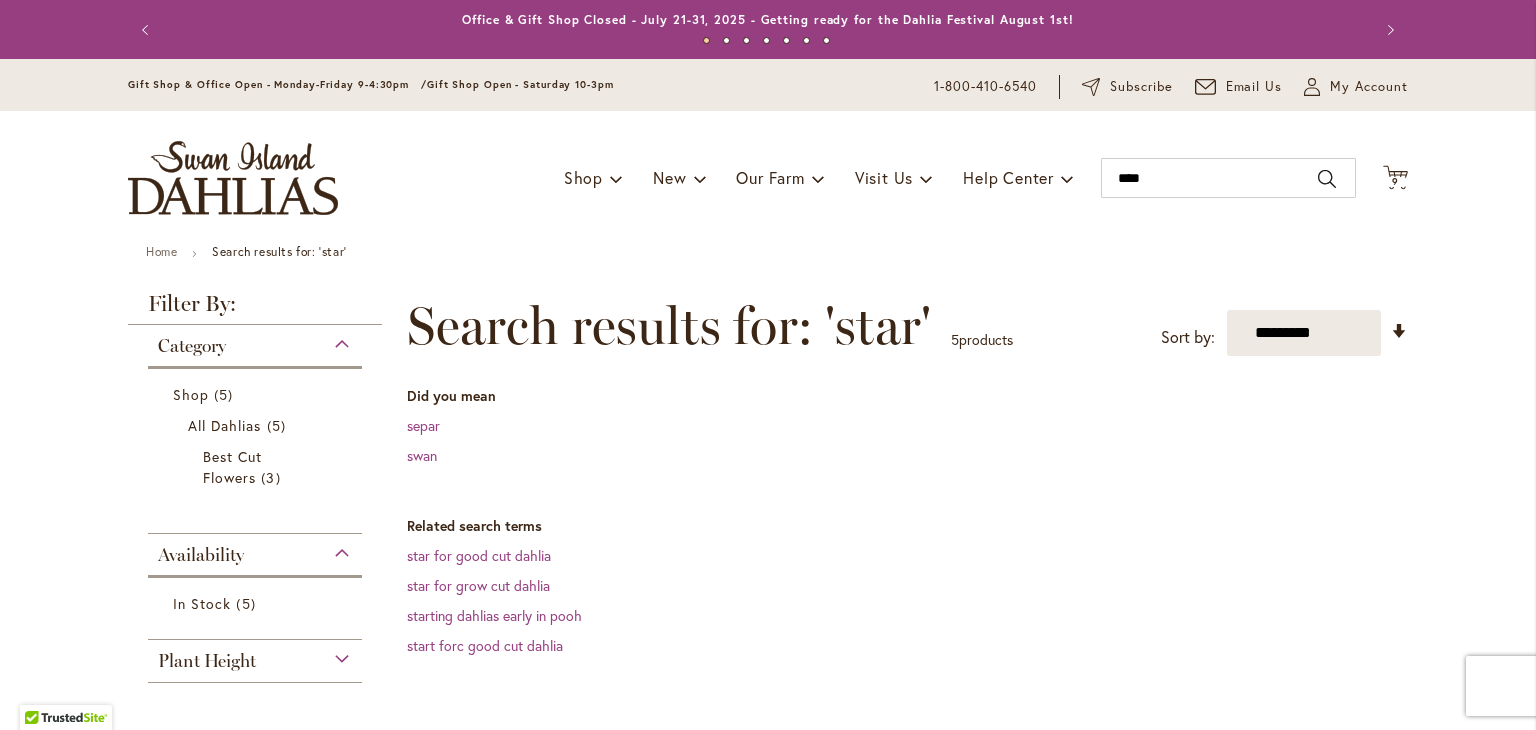 type 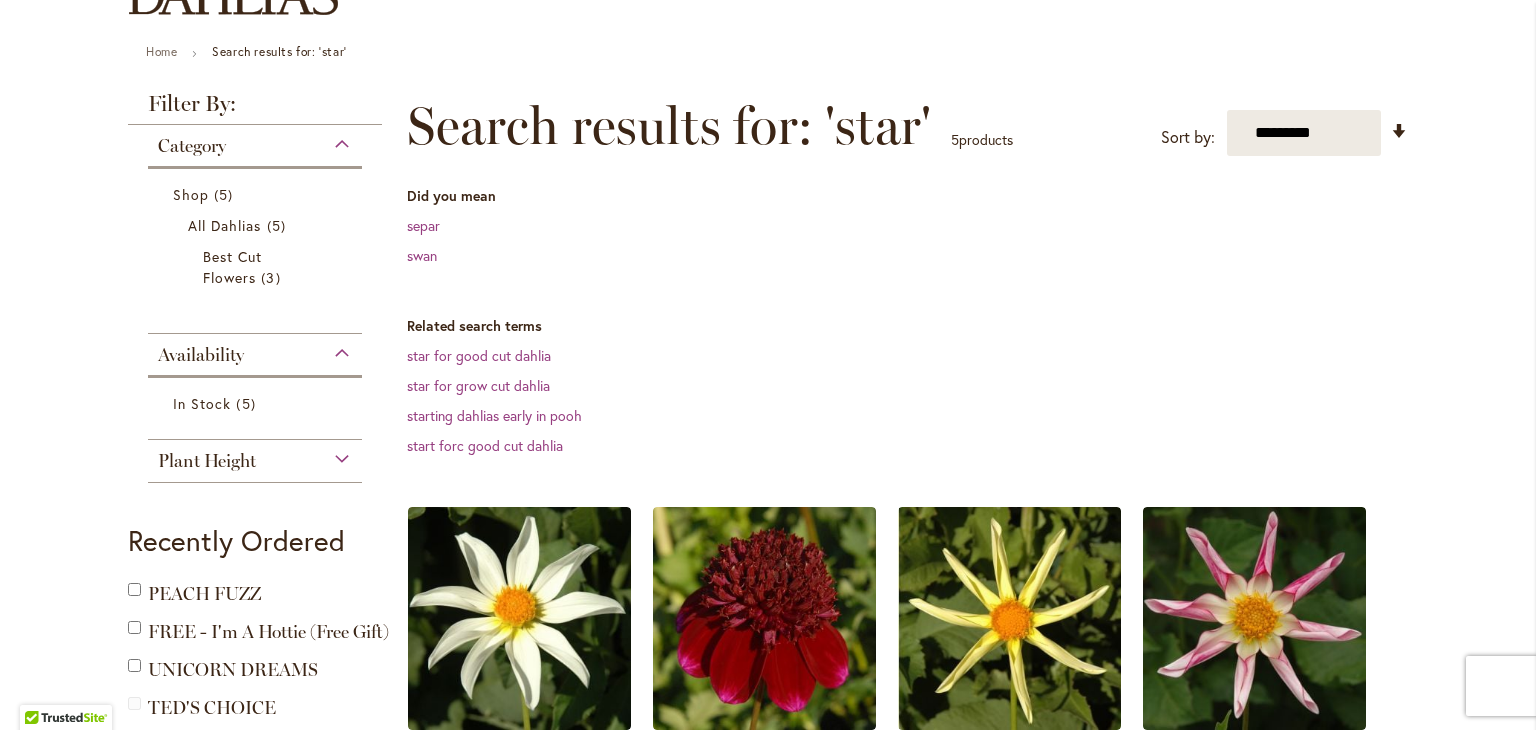 scroll, scrollTop: 0, scrollLeft: 0, axis: both 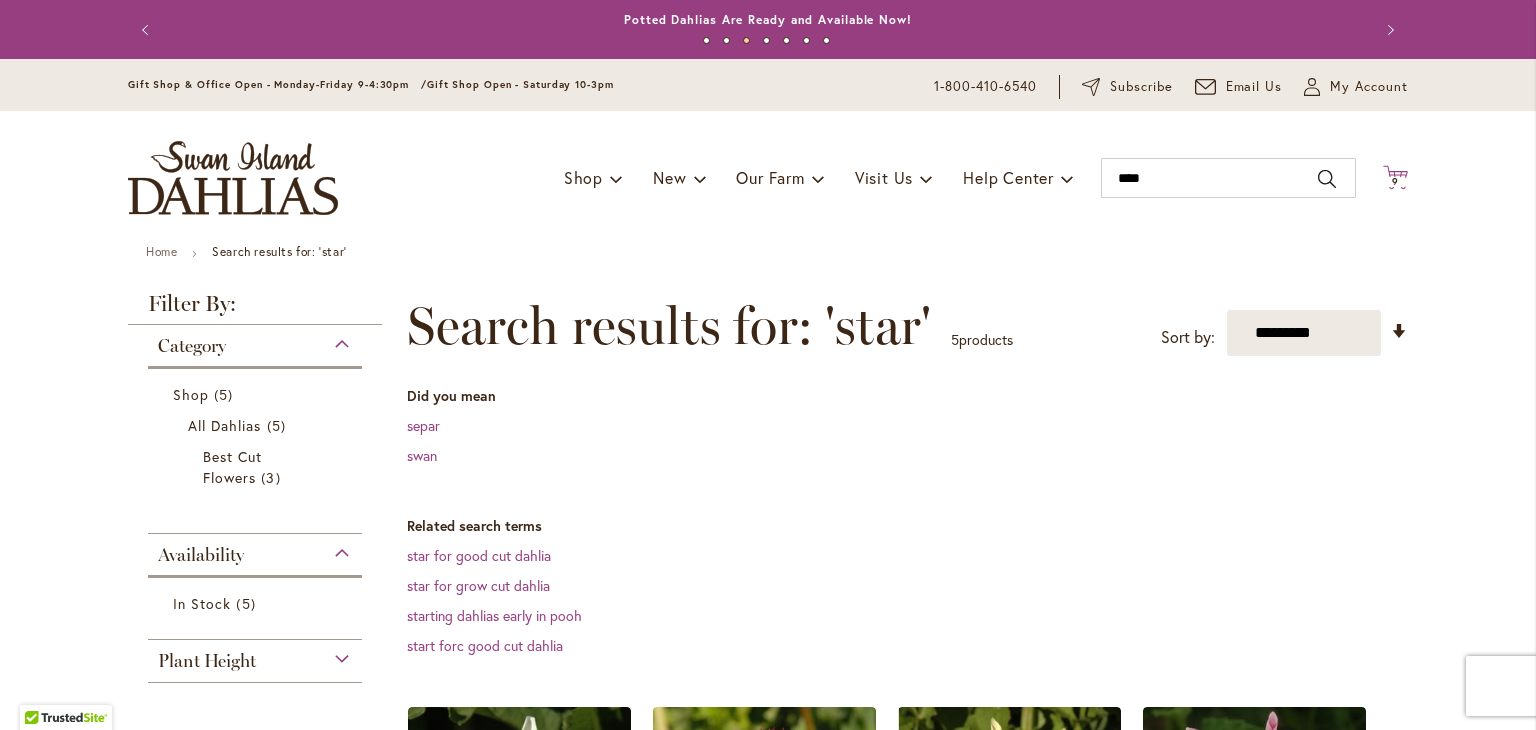 click on "9
9
items" at bounding box center [1396, 182] 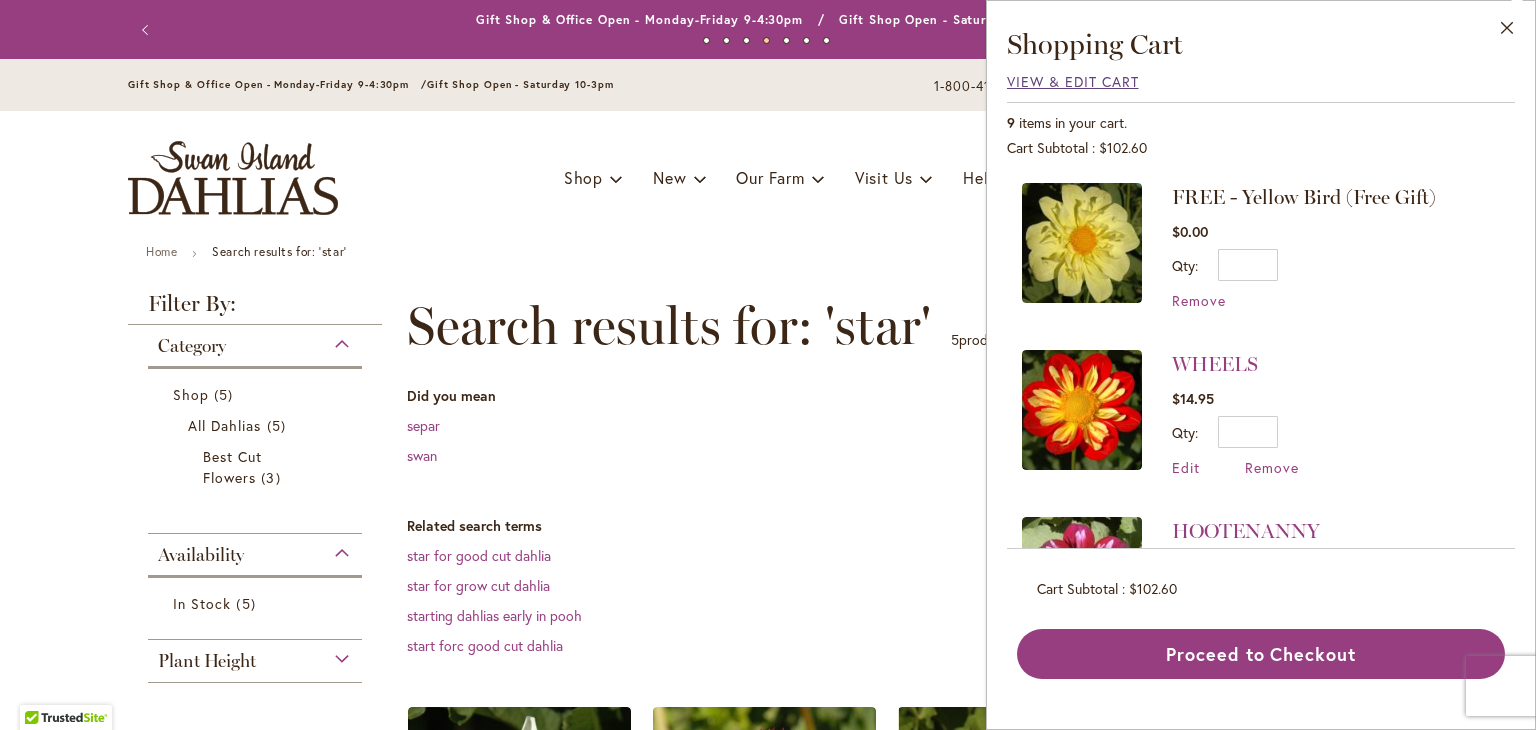 click on "View & Edit Cart" at bounding box center (1073, 81) 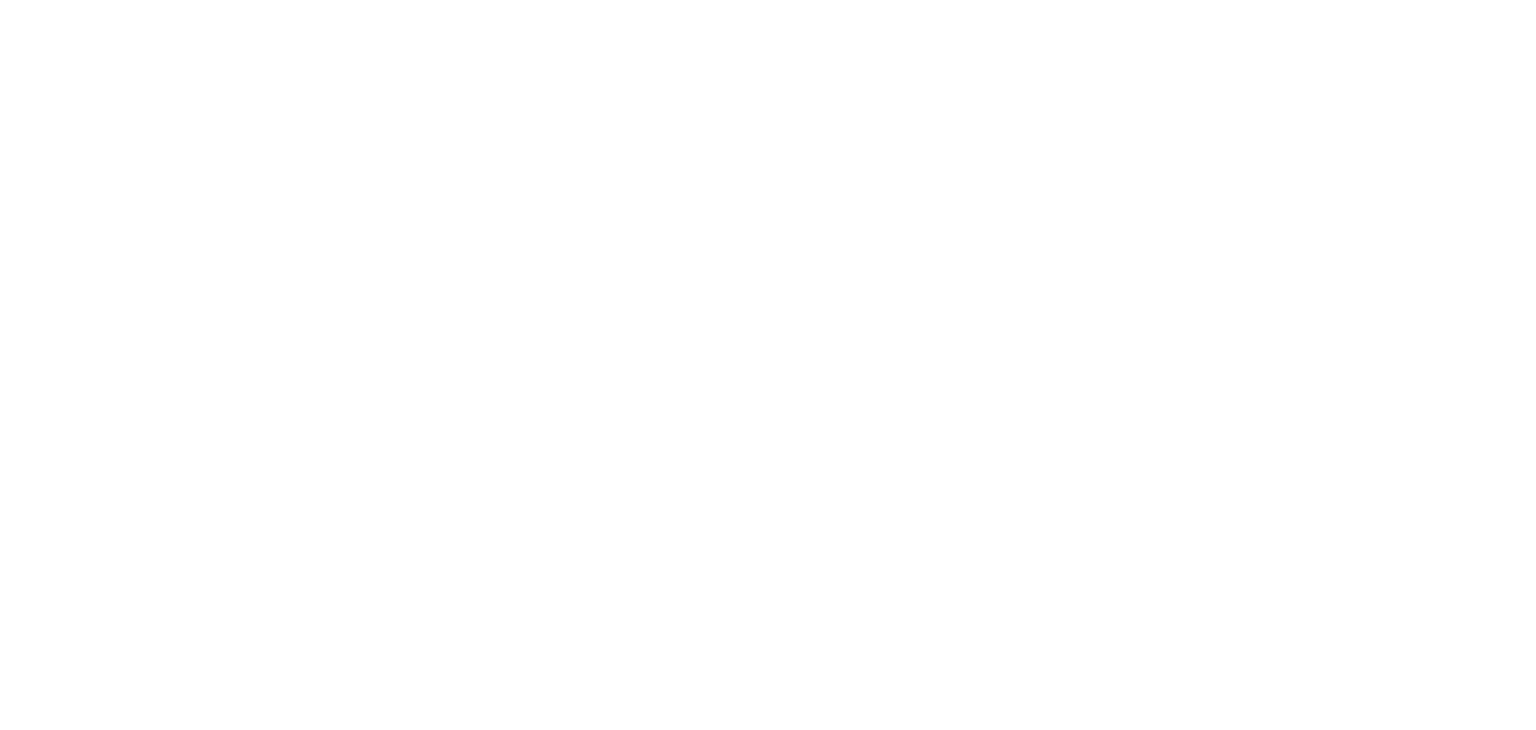 scroll, scrollTop: 0, scrollLeft: 0, axis: both 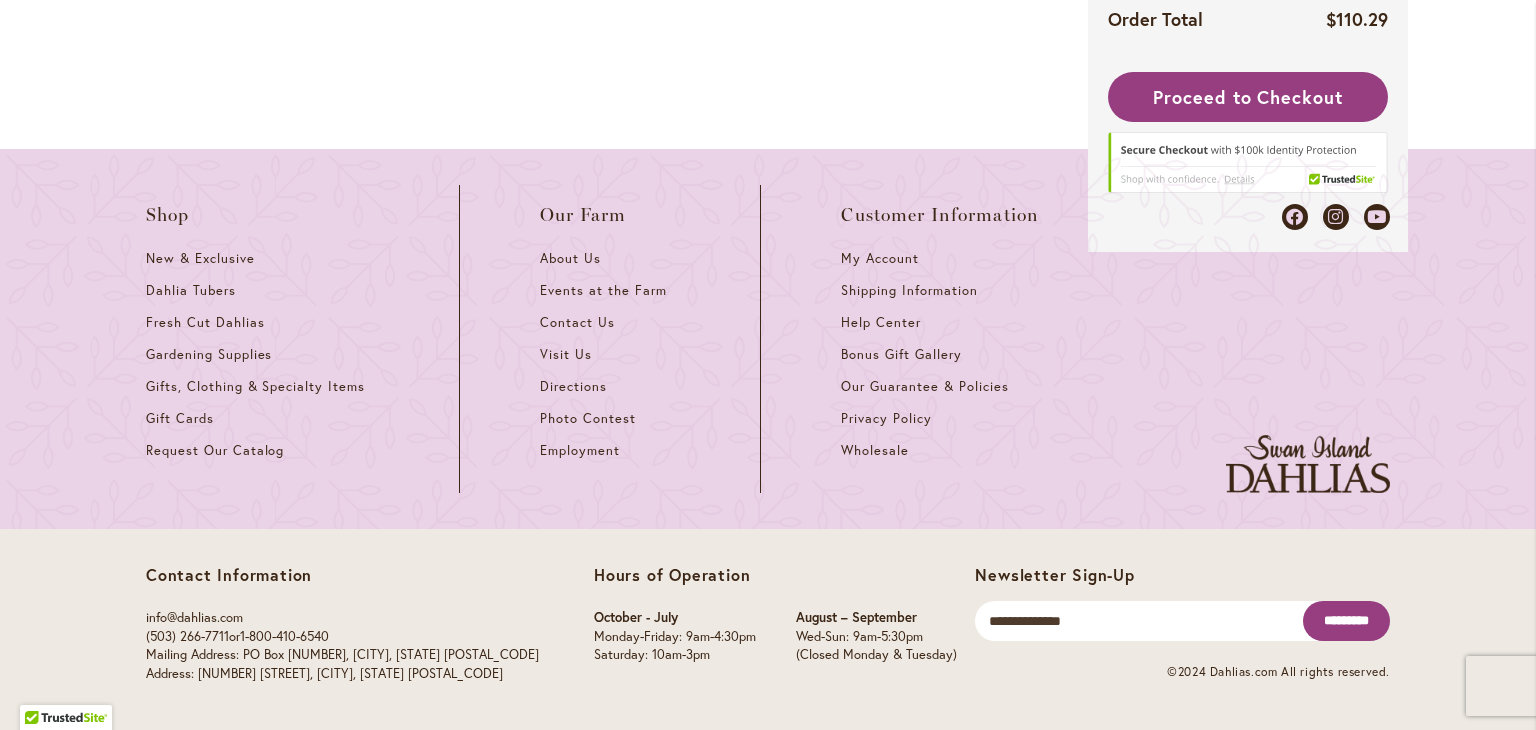 type on "**********" 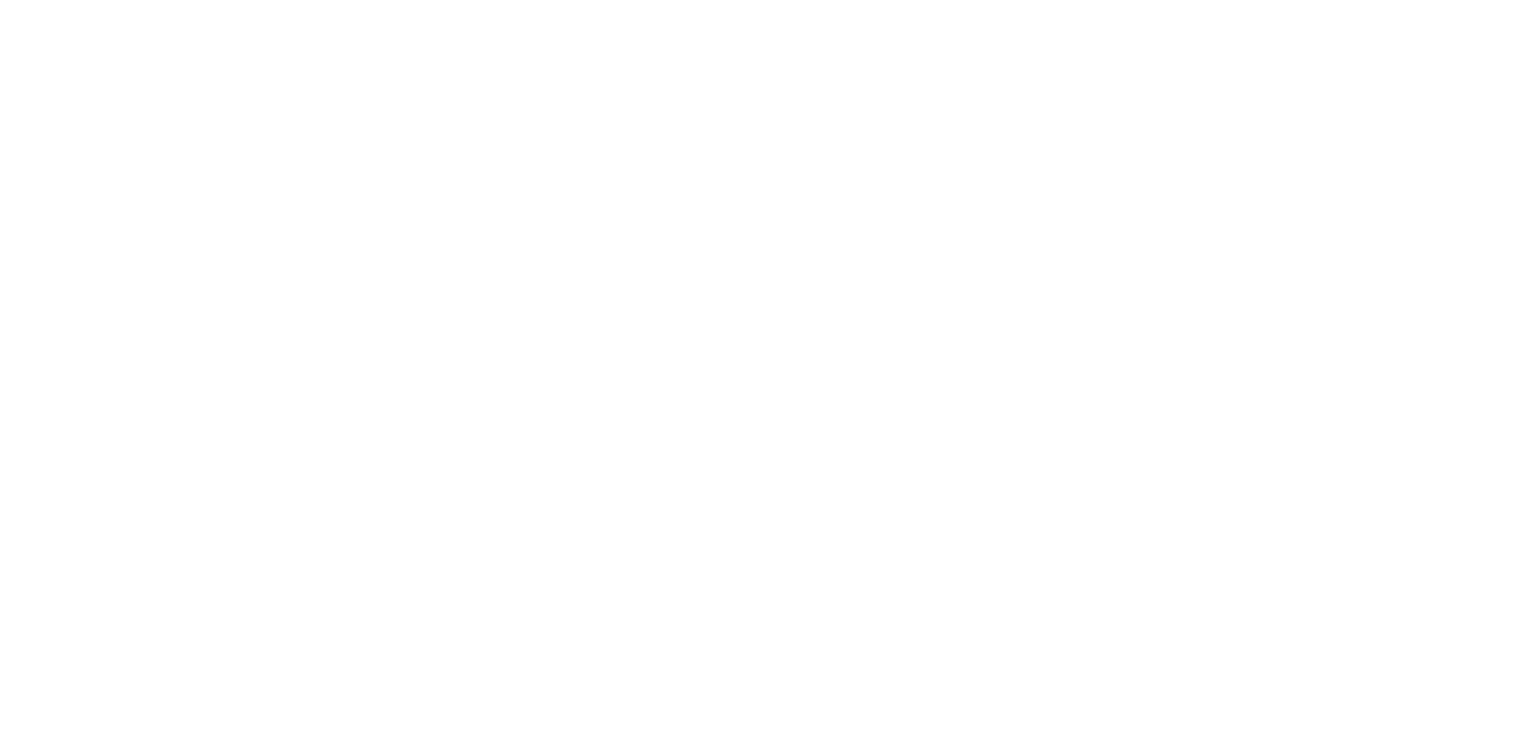 scroll, scrollTop: 0, scrollLeft: 0, axis: both 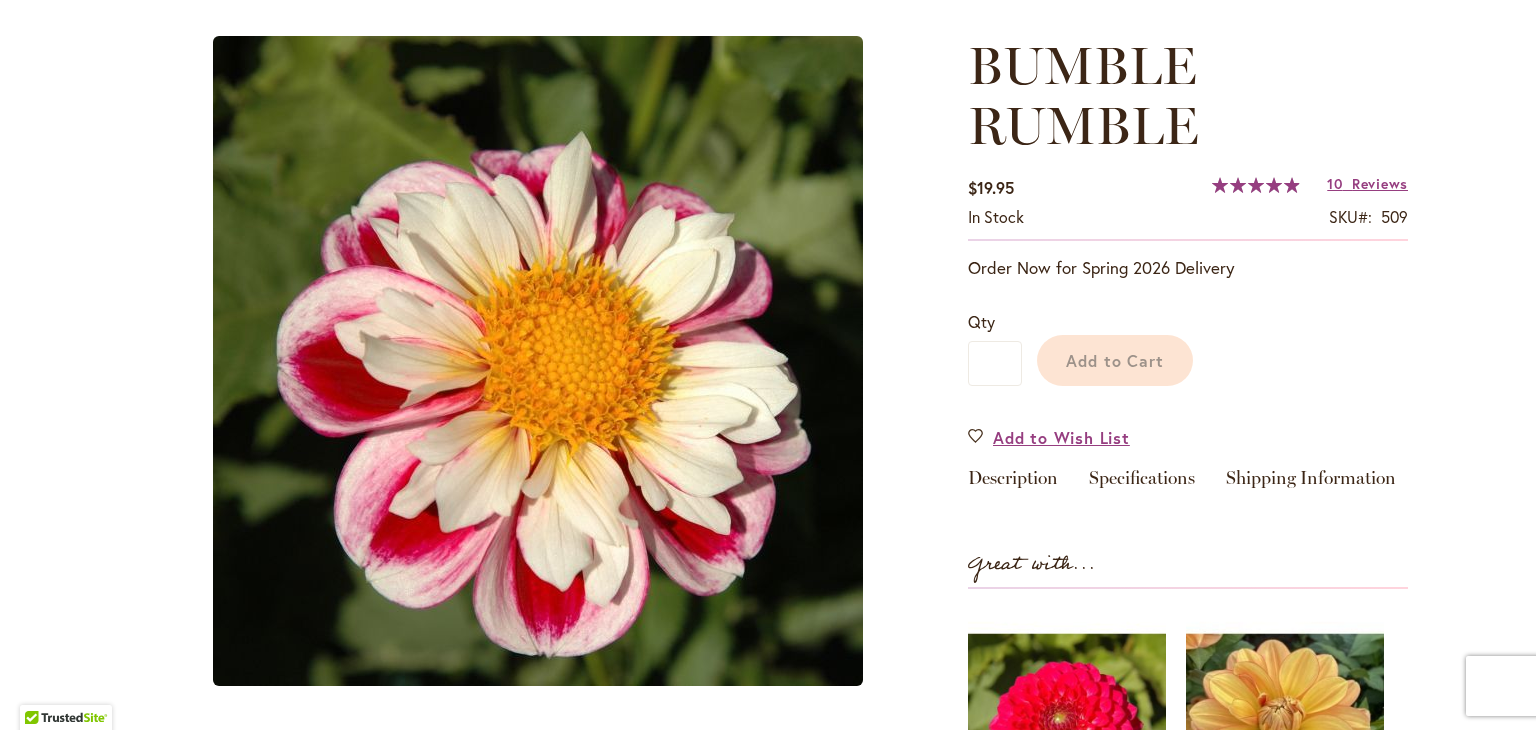 click on "Add to Cart" at bounding box center [1215, 355] 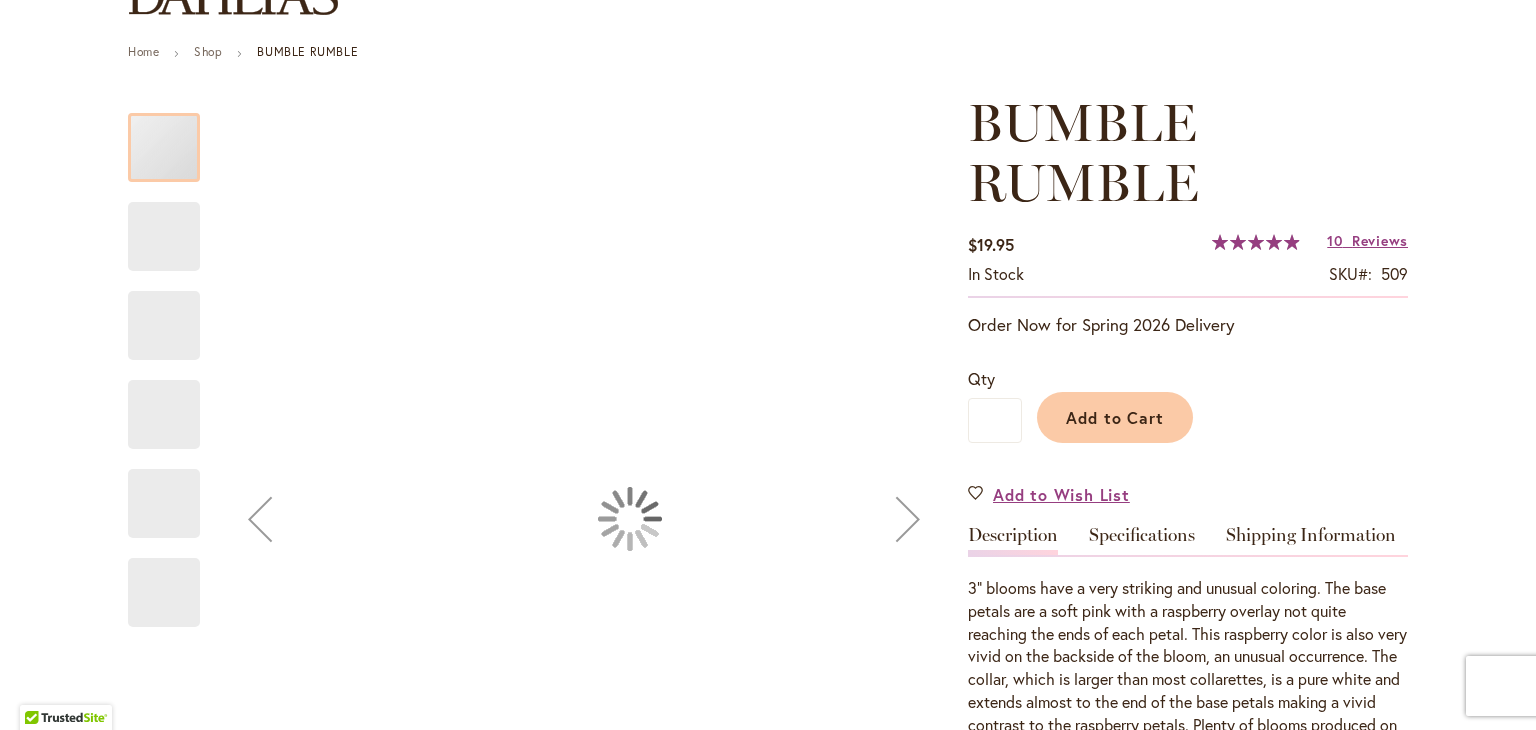 type on "*****" 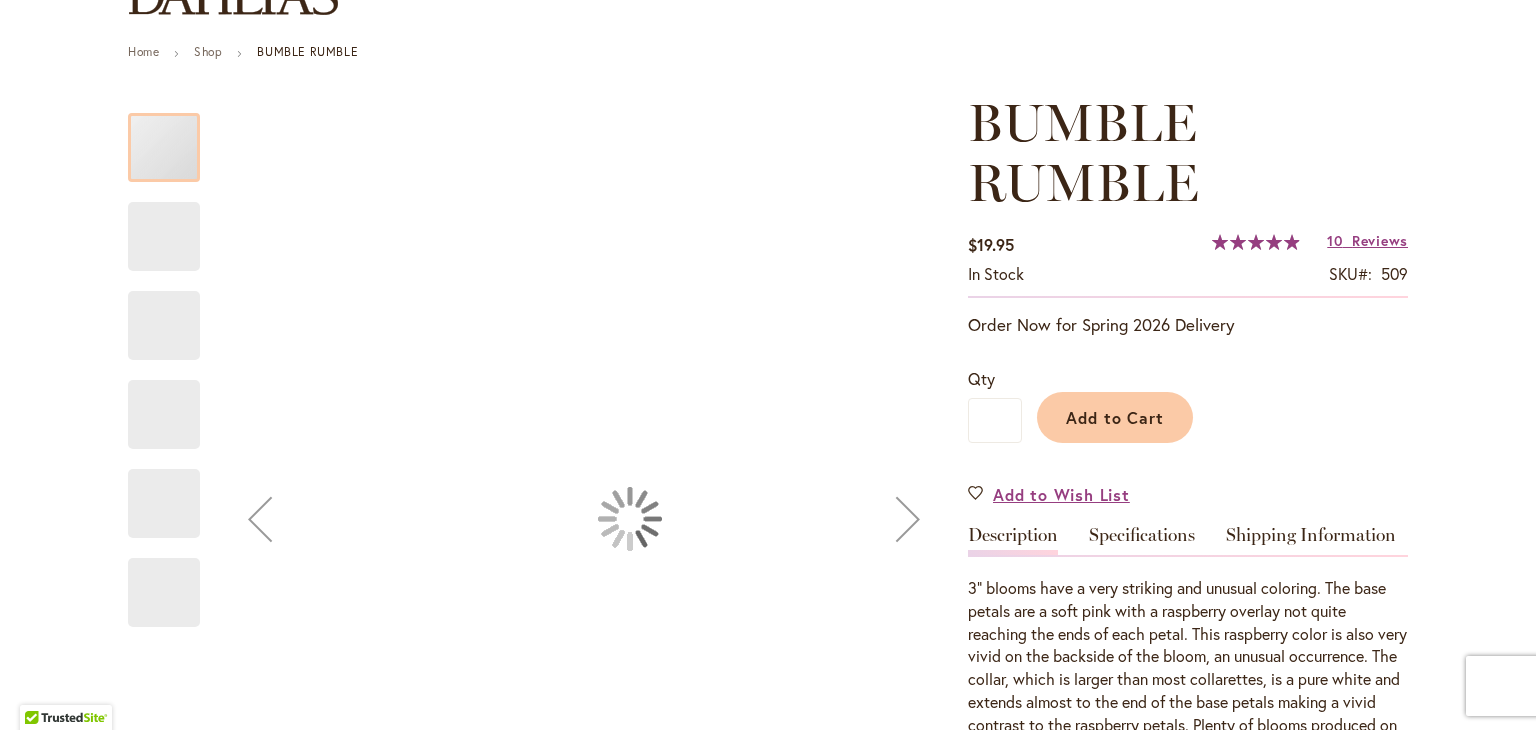 scroll, scrollTop: 238, scrollLeft: 0, axis: vertical 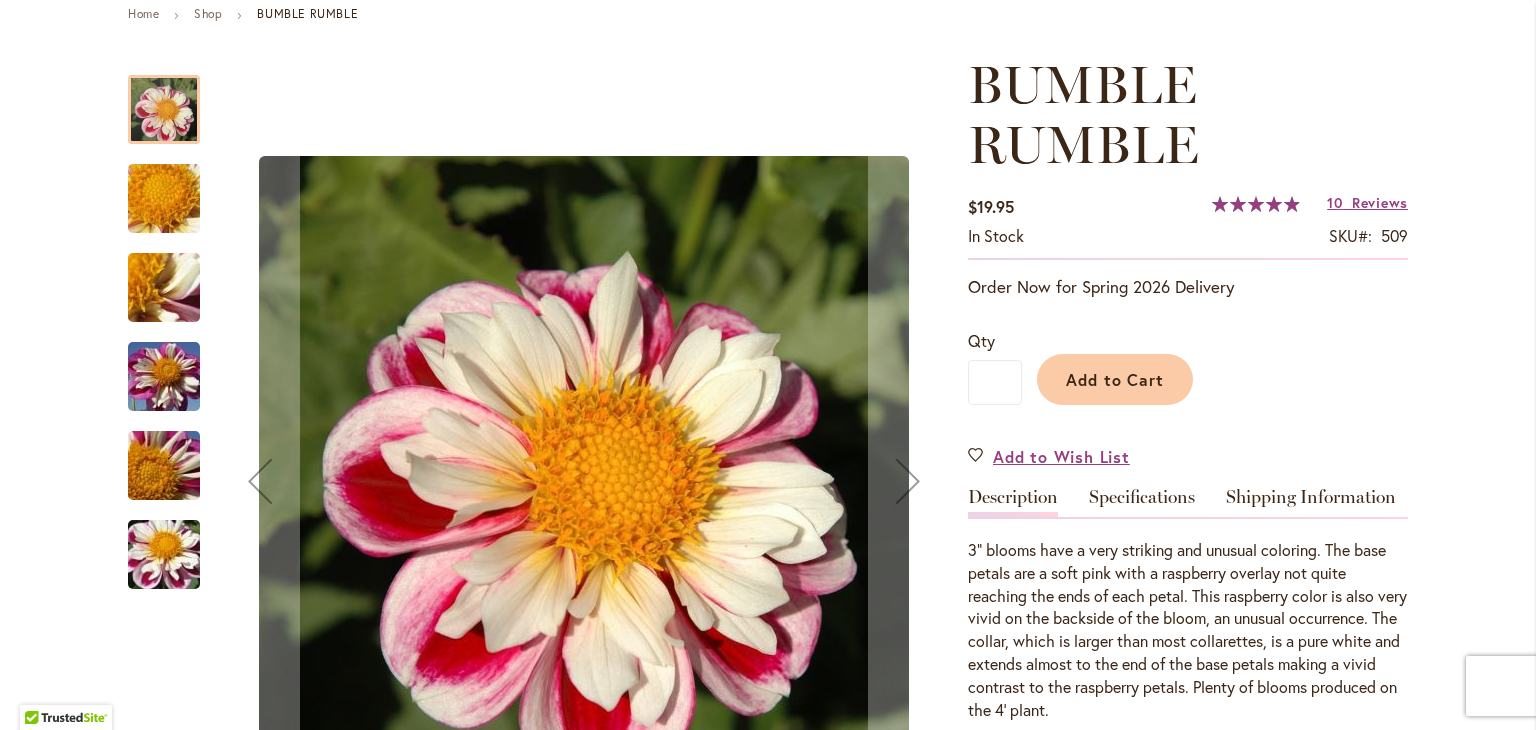 type on "**********" 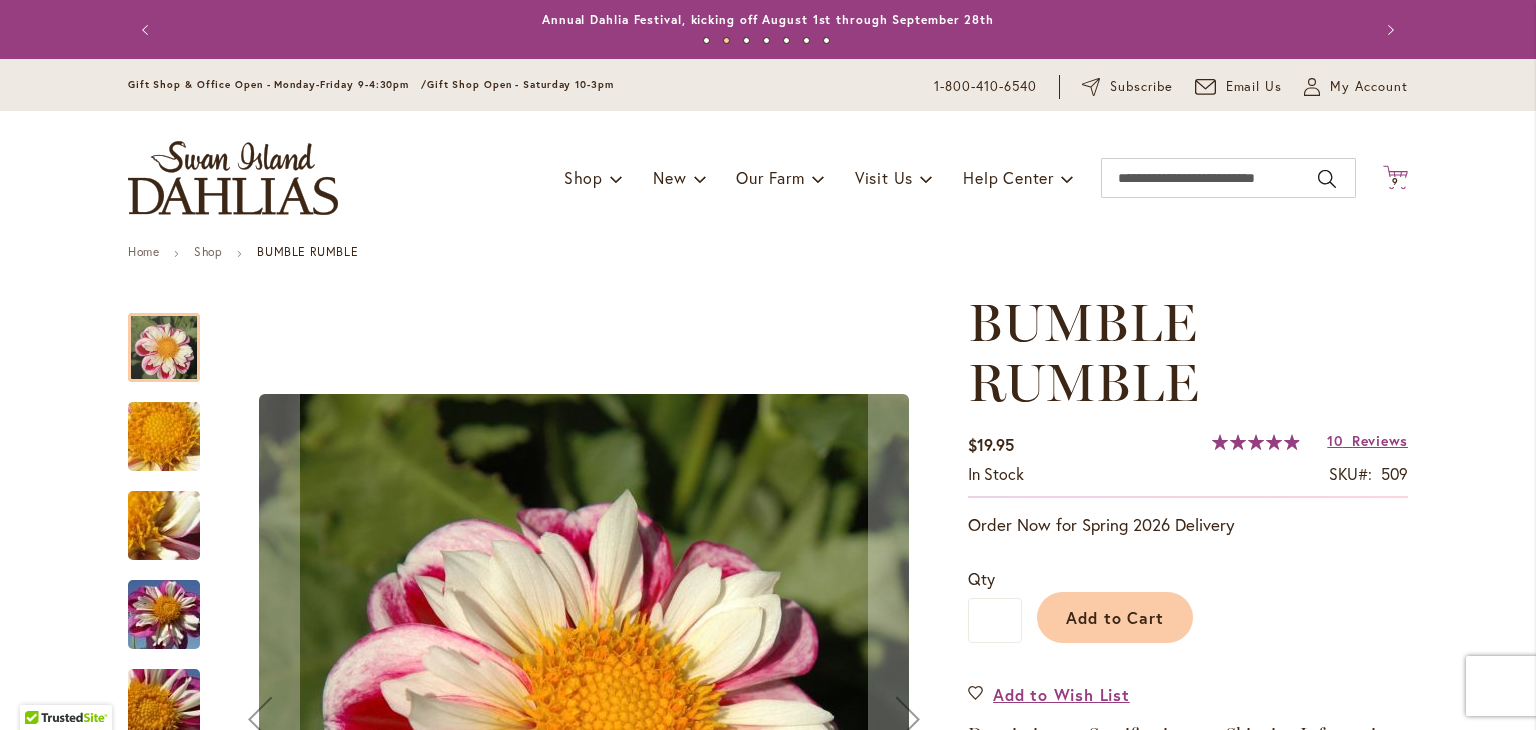 click on "9" at bounding box center (1395, 181) 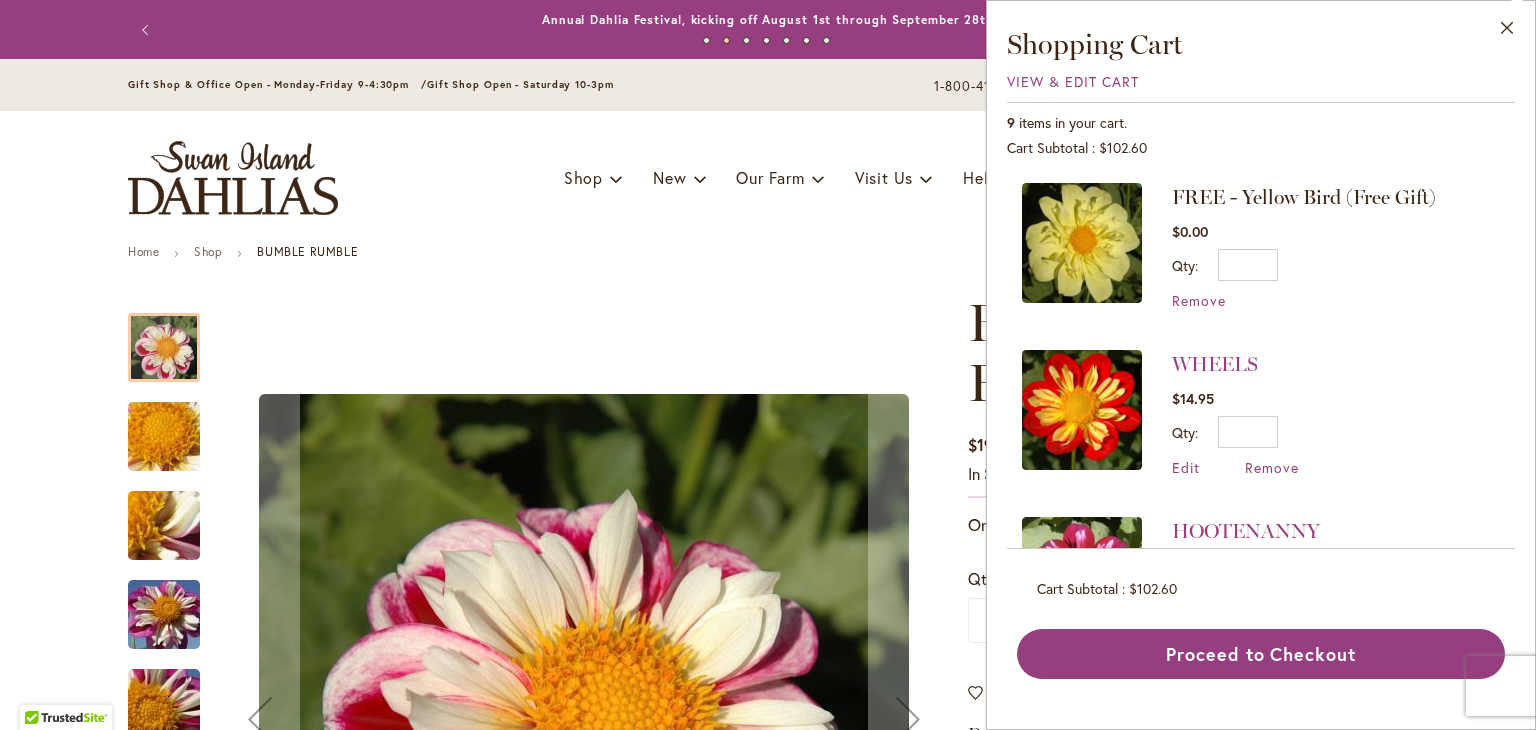 click on "Close
Shopping Cart
View & Edit Cart
9
items in your cart.
Cart Subtotal
$102.60
Recently added item(s)
FREE -  Yellow Bird (Free Gift)
$0.00" at bounding box center (1261, 352) 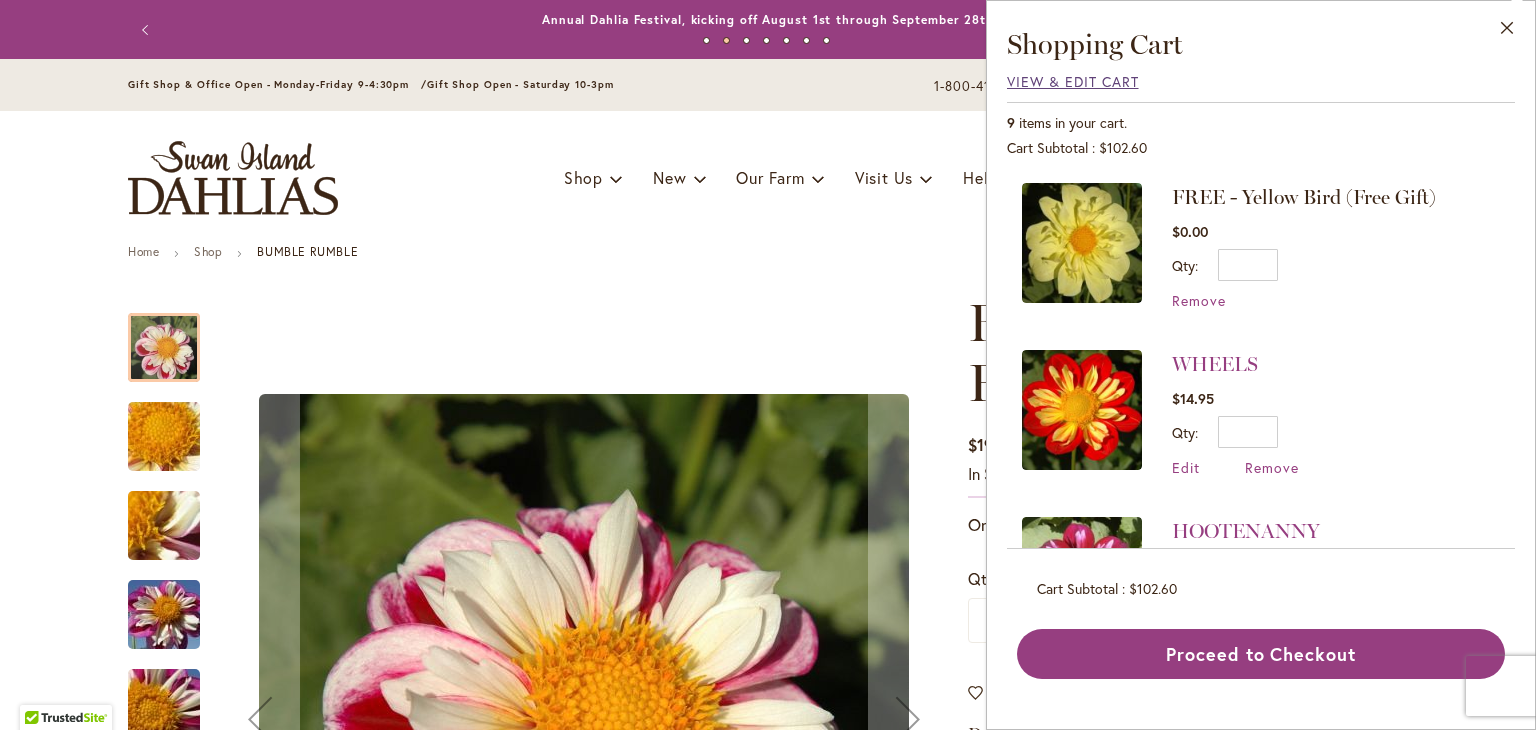 click on "View & Edit Cart" at bounding box center [1073, 81] 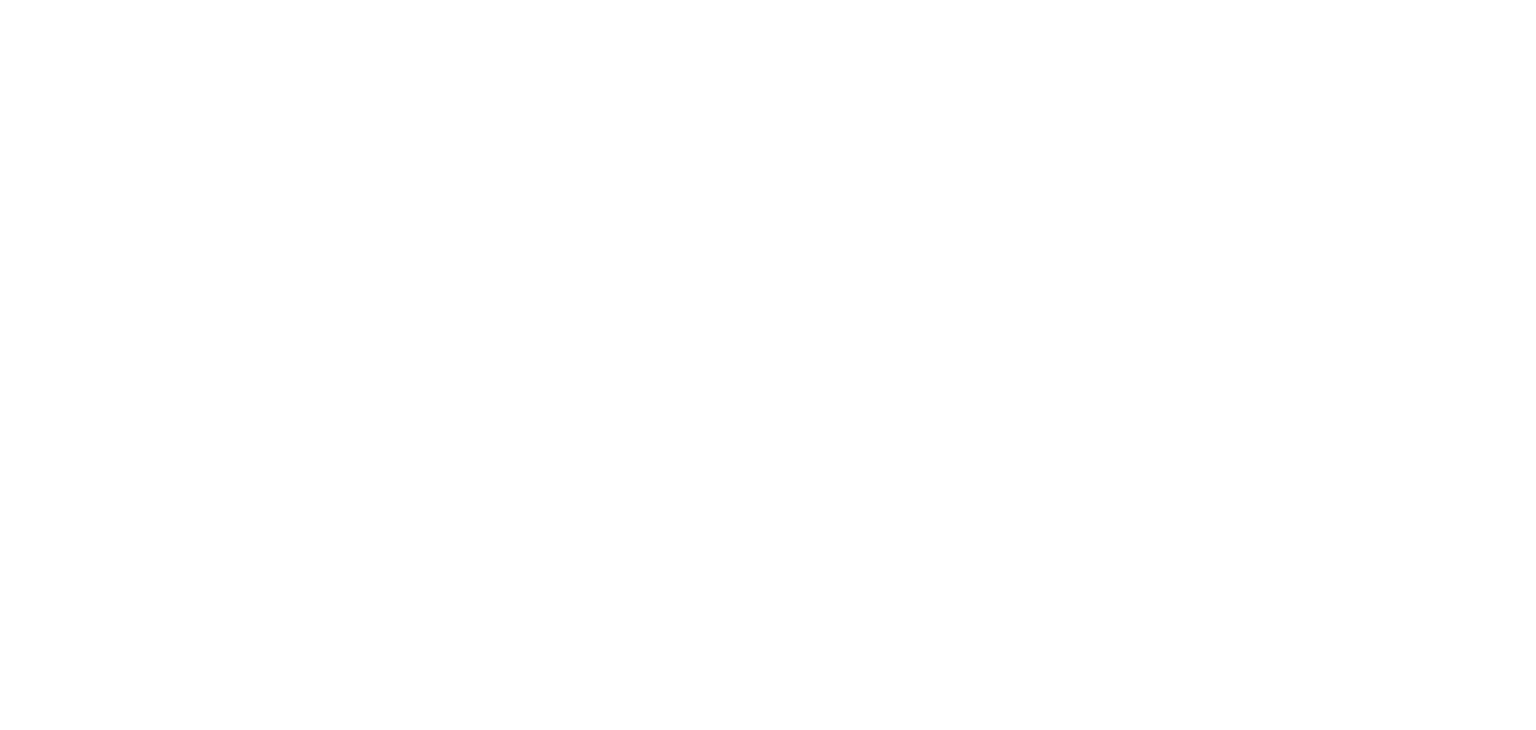 scroll, scrollTop: 0, scrollLeft: 0, axis: both 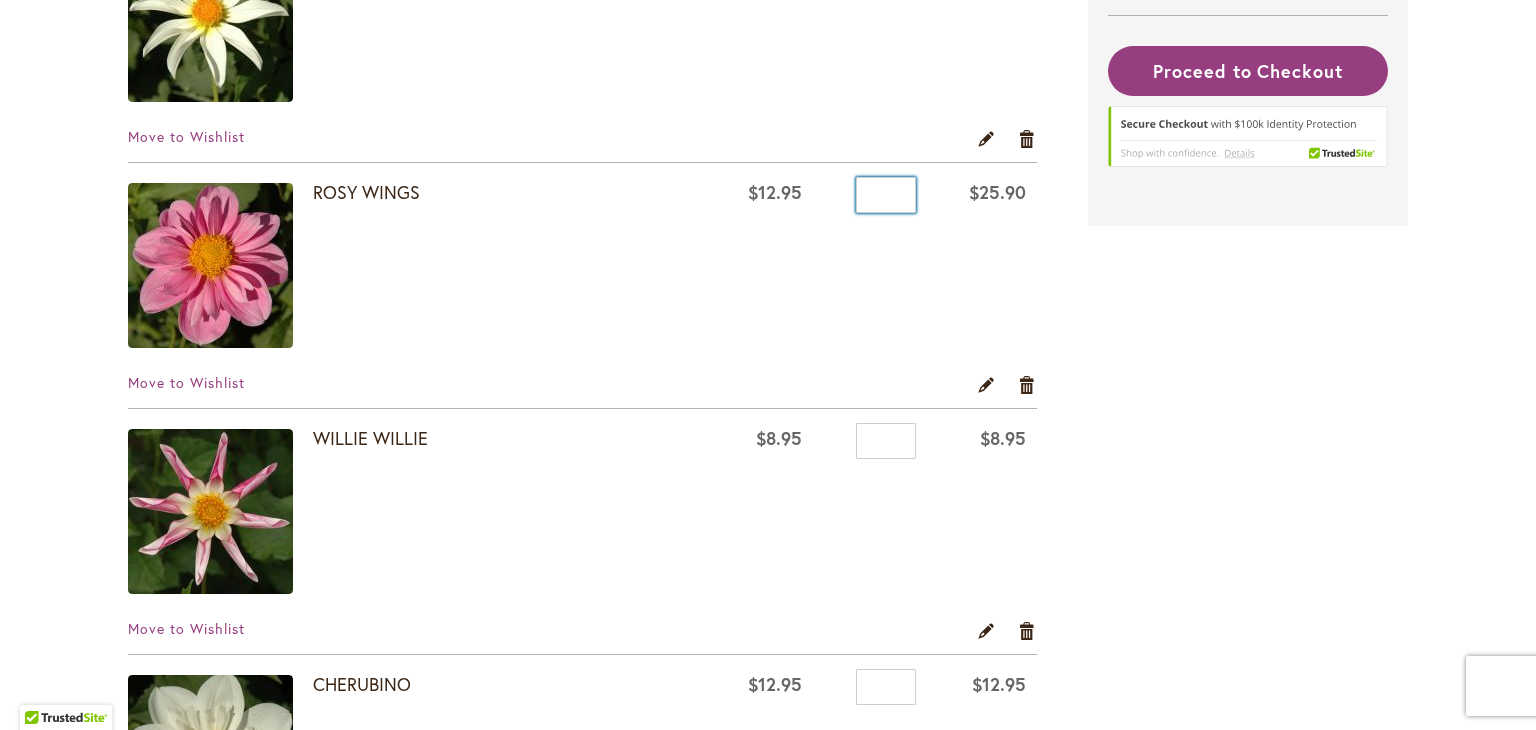 click on "*" at bounding box center [886, 195] 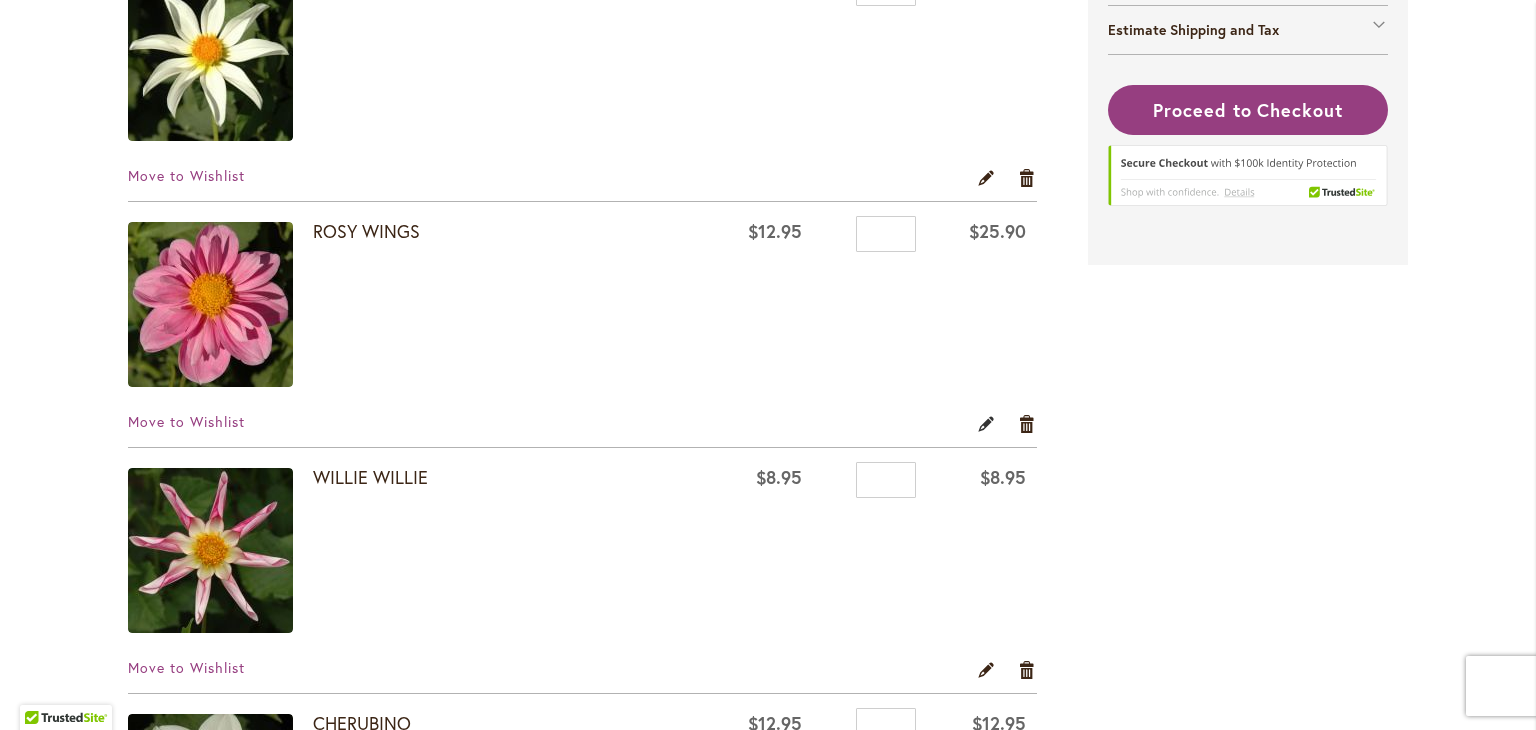 click on "Edit" at bounding box center [986, 423] 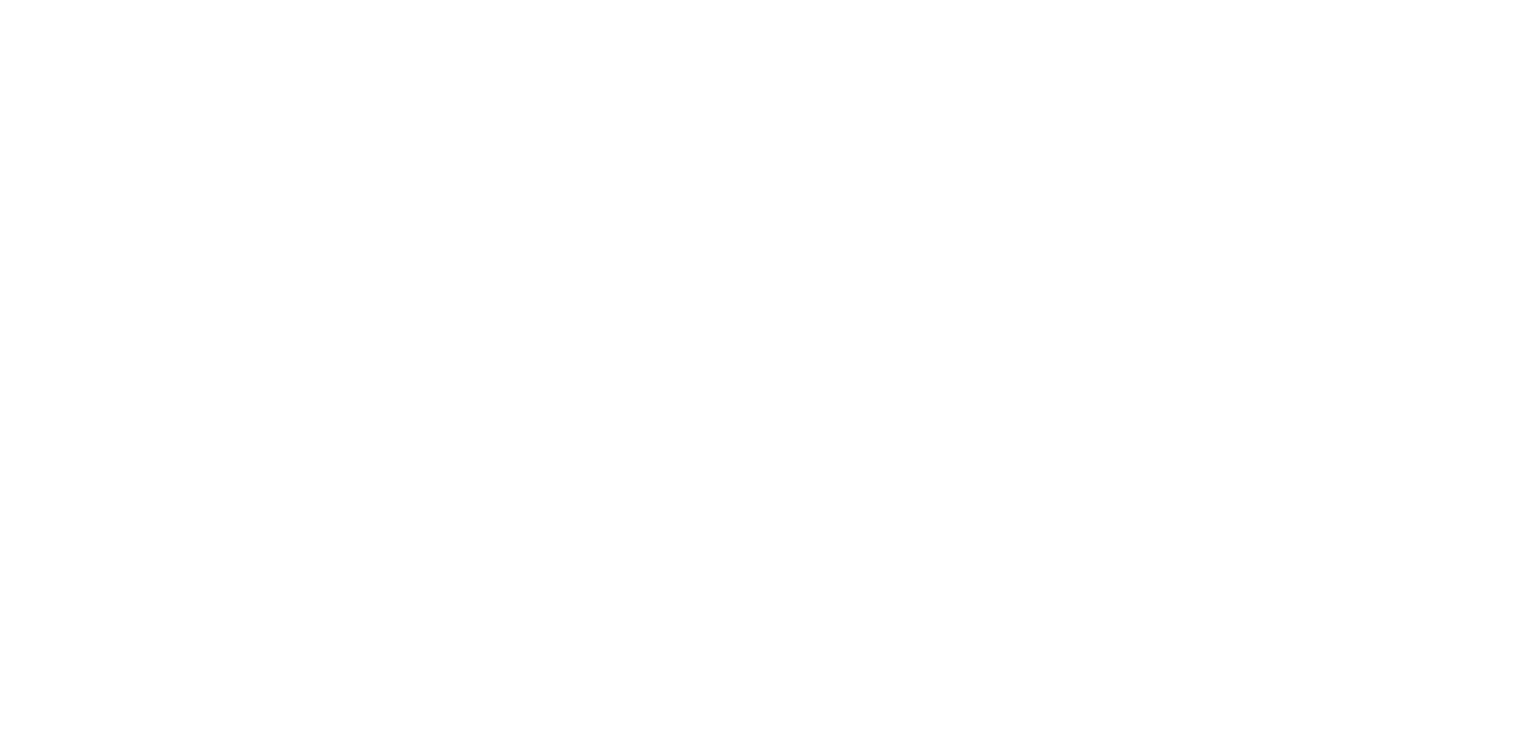 scroll, scrollTop: 0, scrollLeft: 0, axis: both 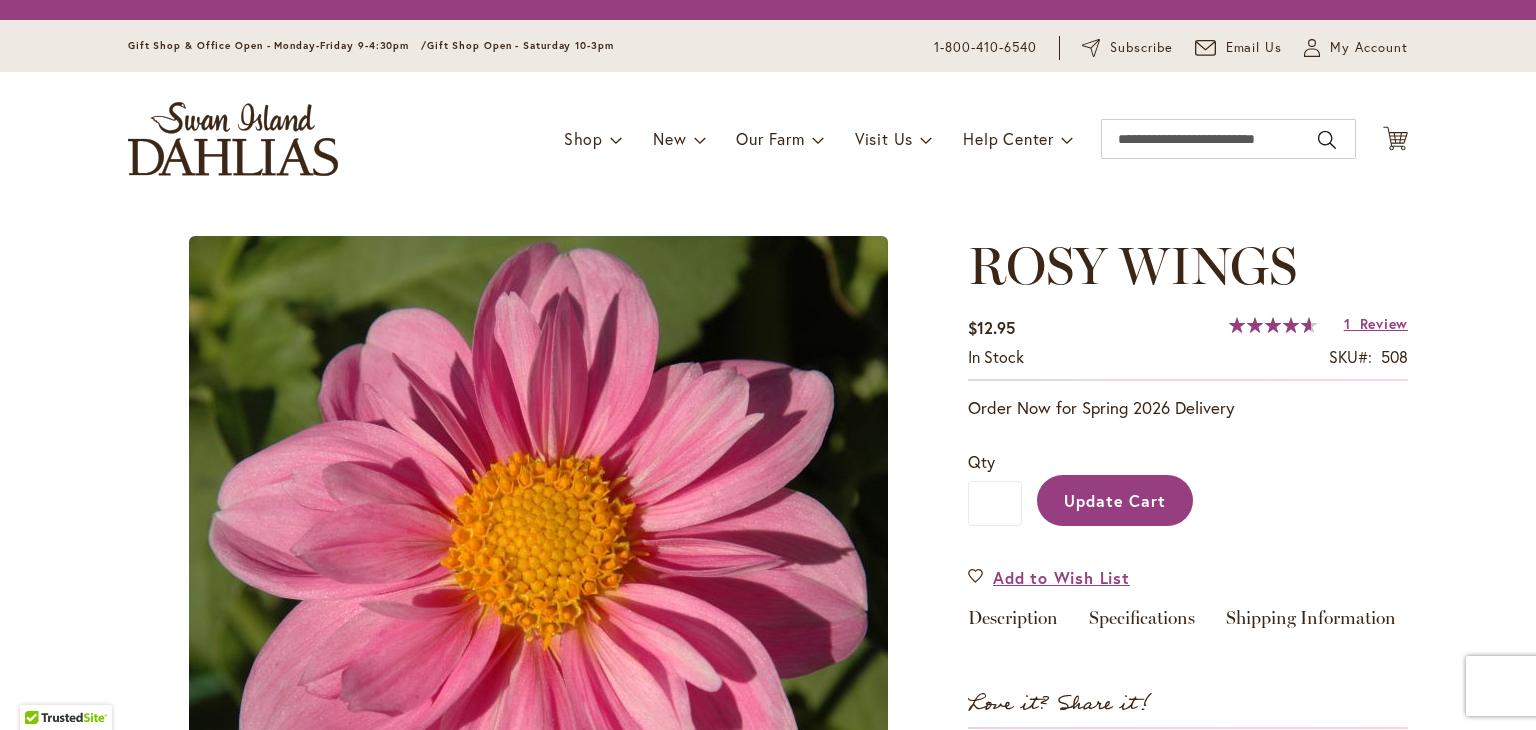 type on "*" 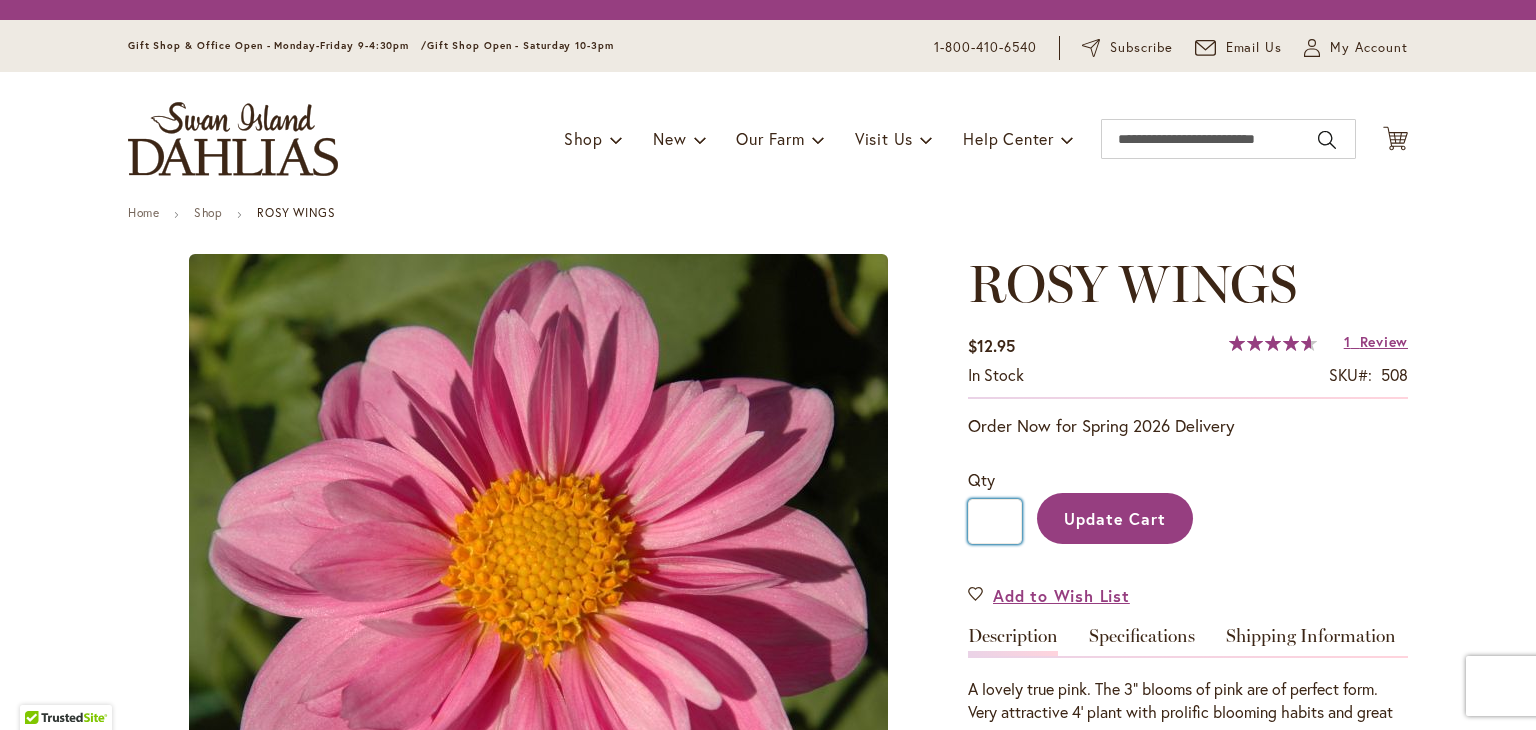 click on "*" at bounding box center (995, 521) 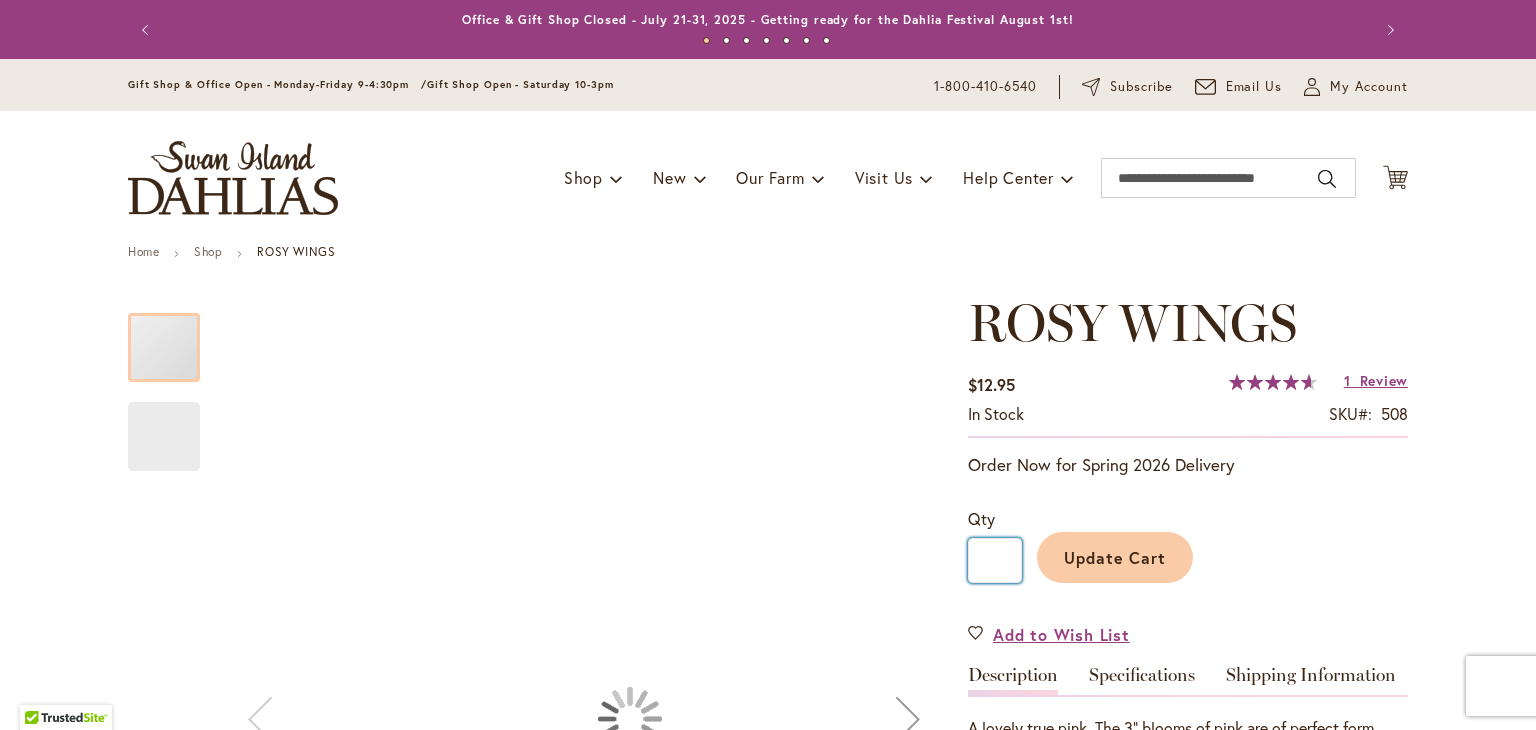 type on "*" 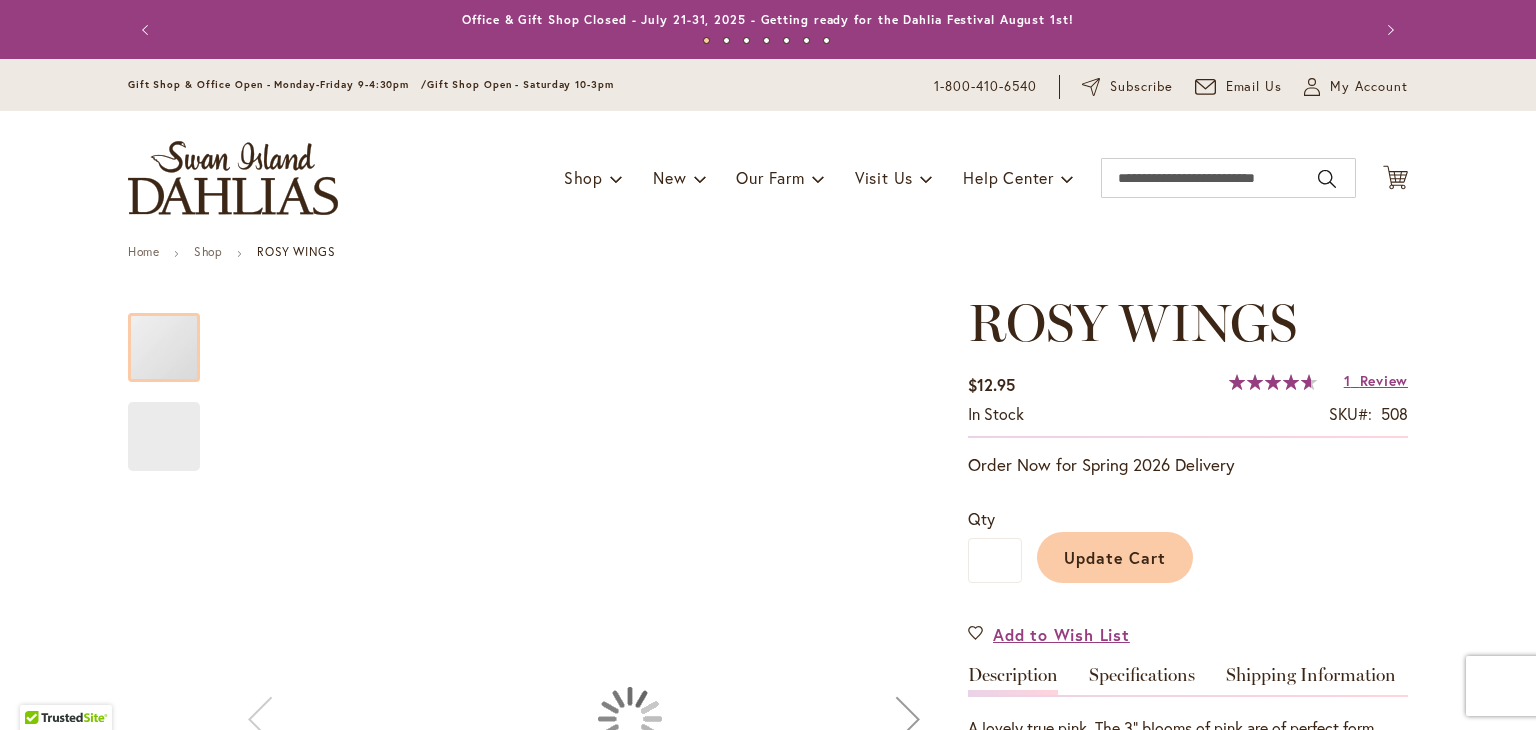 click on "Update Cart" at bounding box center [1115, 557] 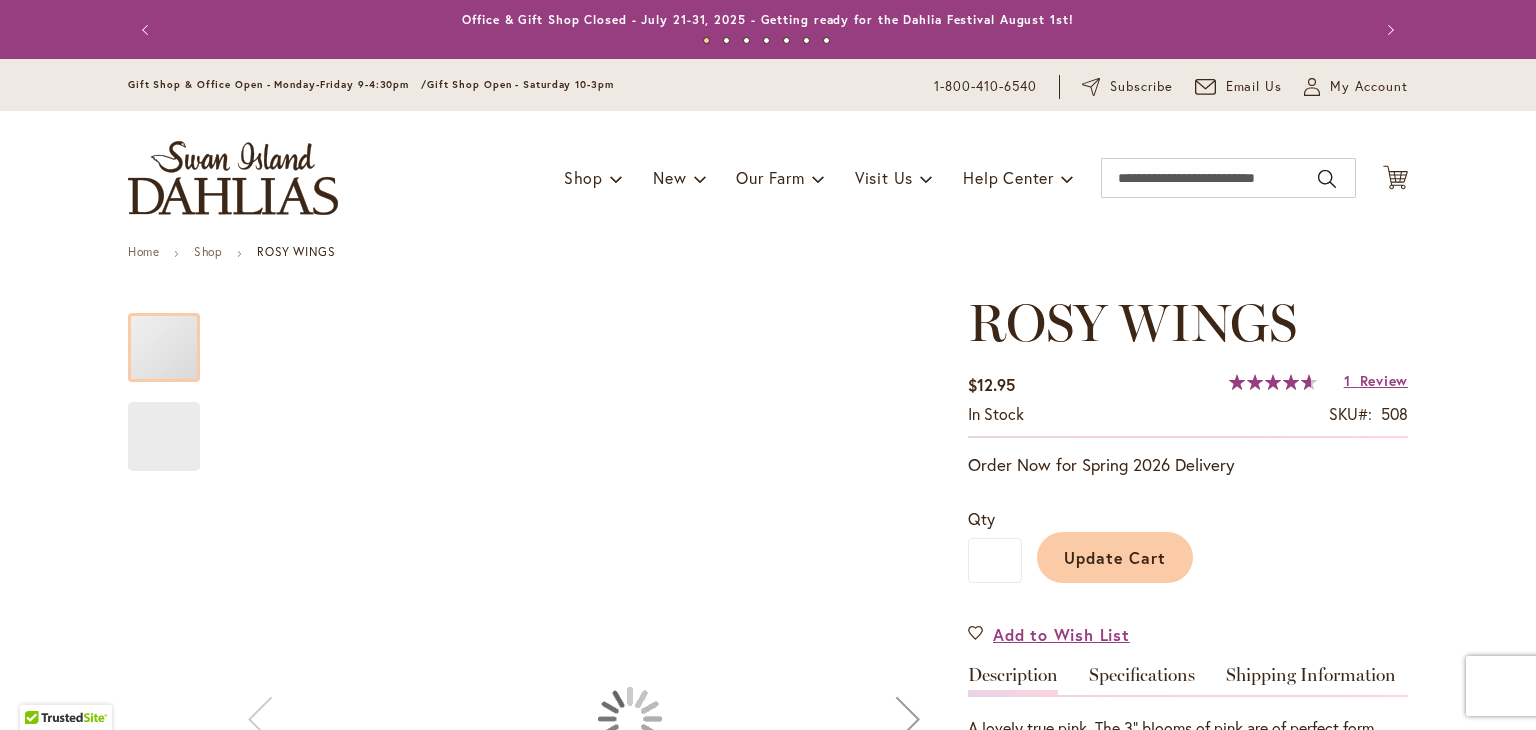 type on "*****" 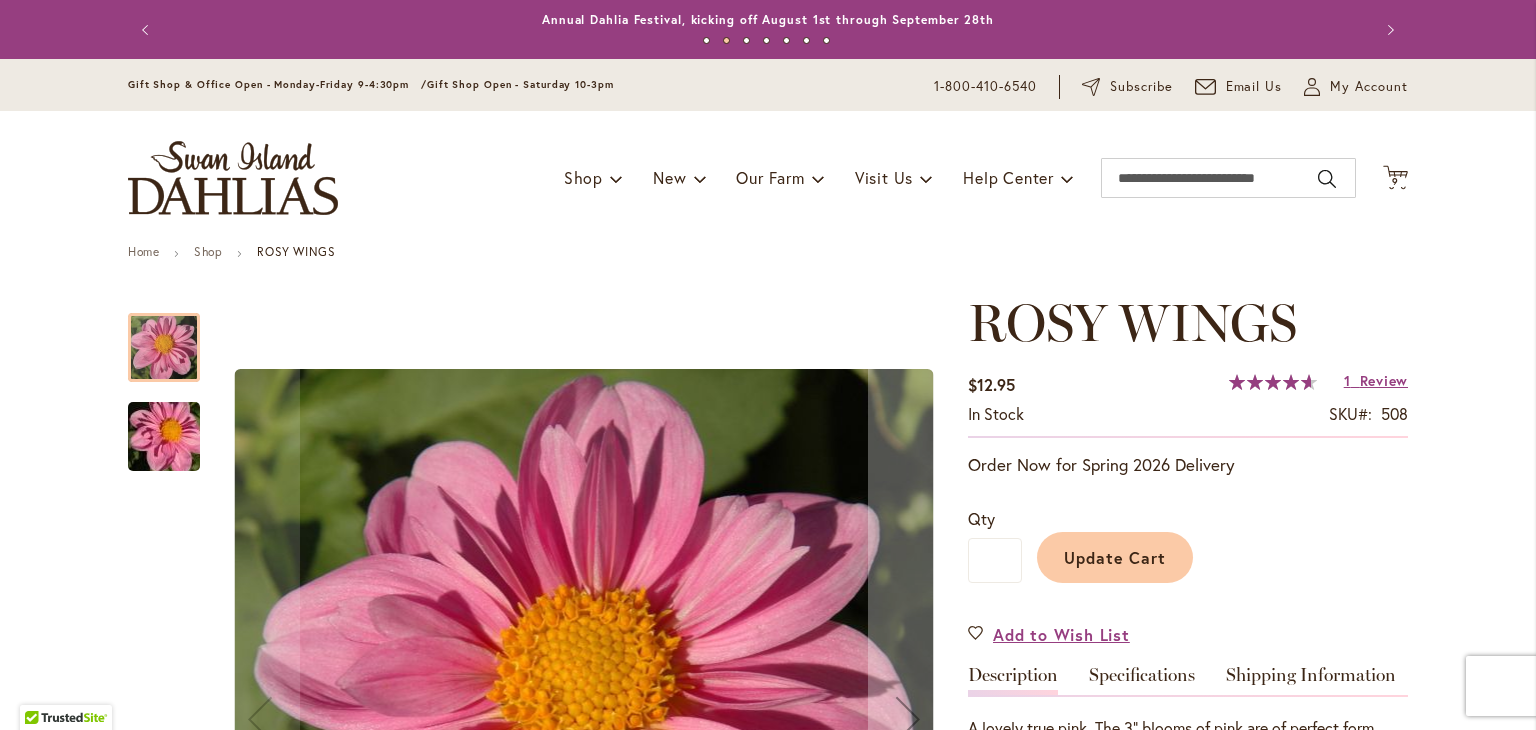 type 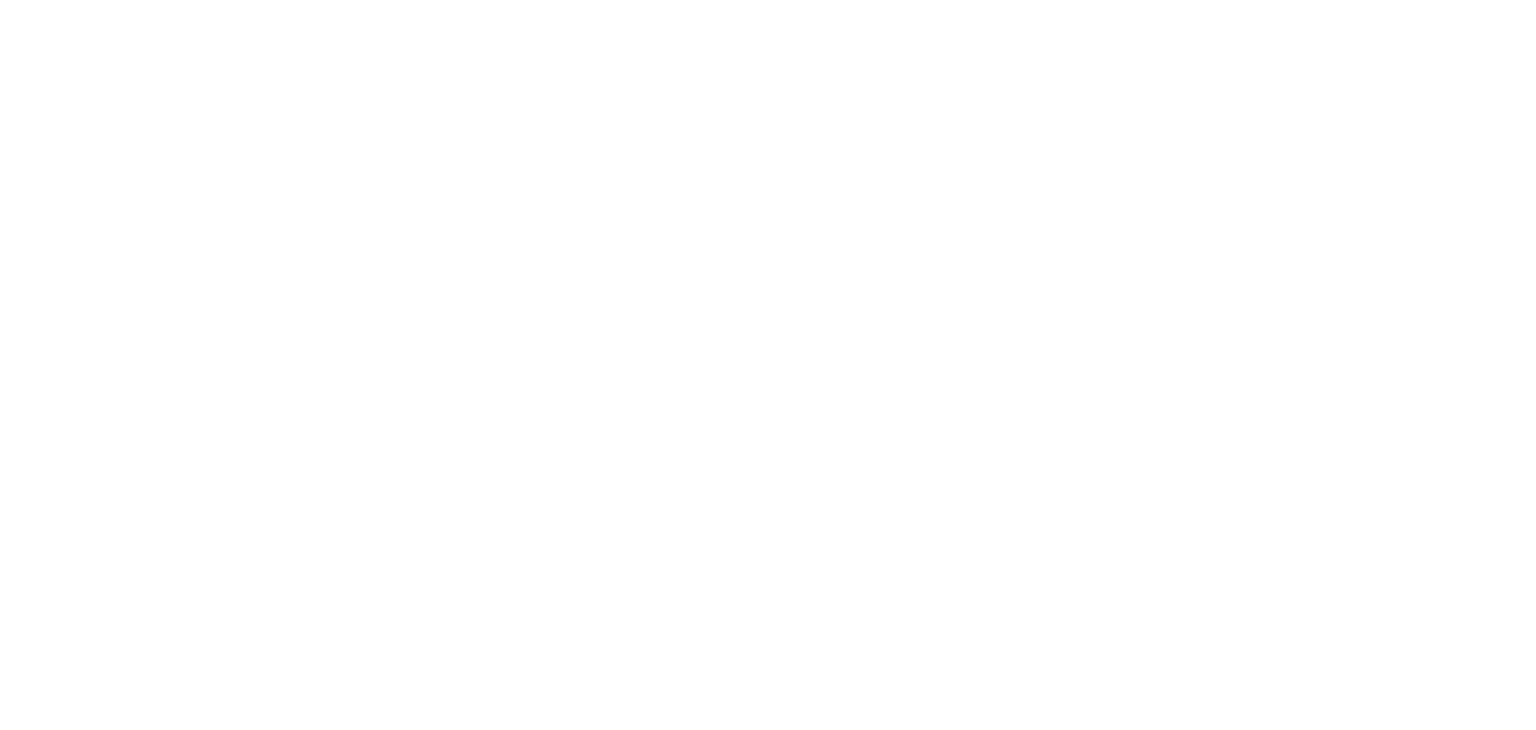 scroll, scrollTop: 0, scrollLeft: 0, axis: both 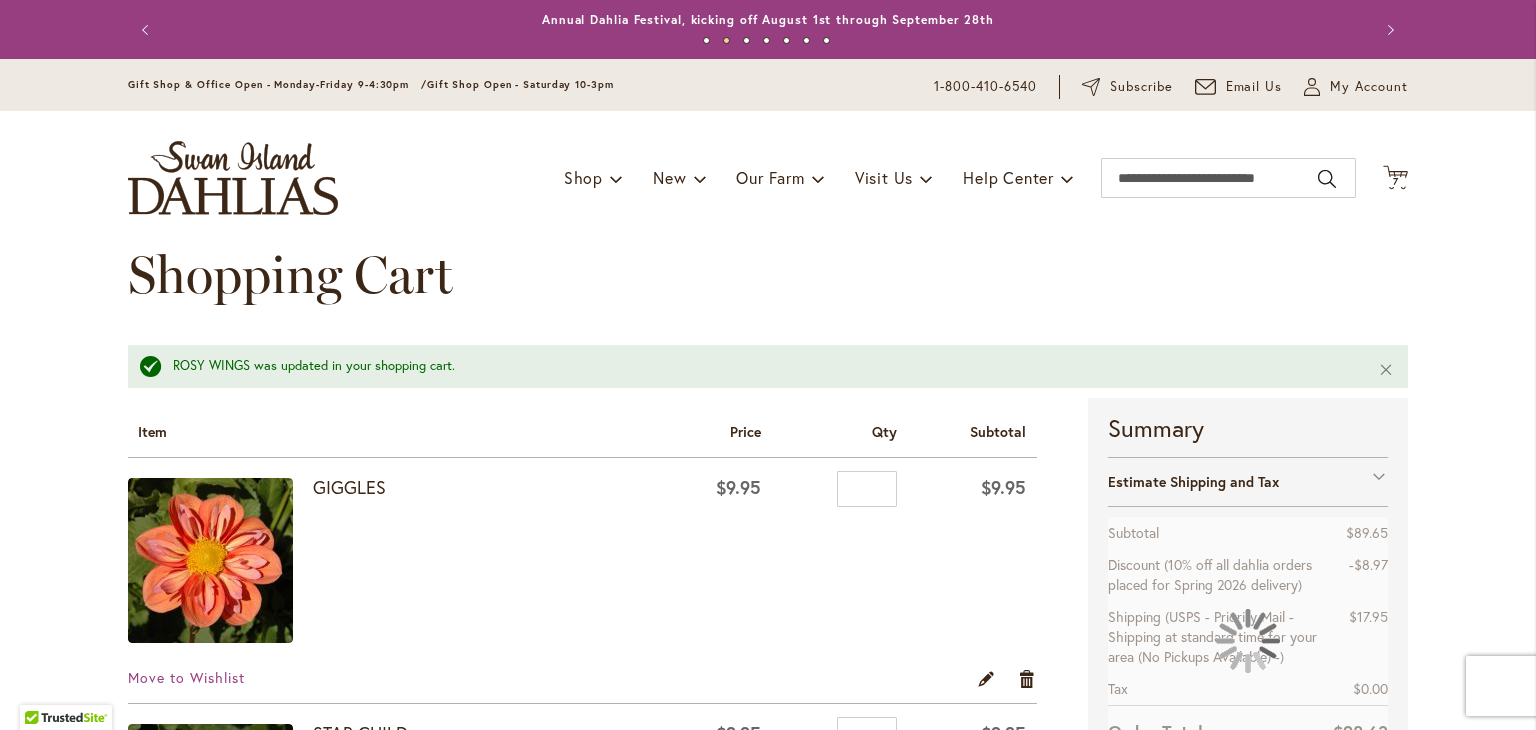 type on "**********" 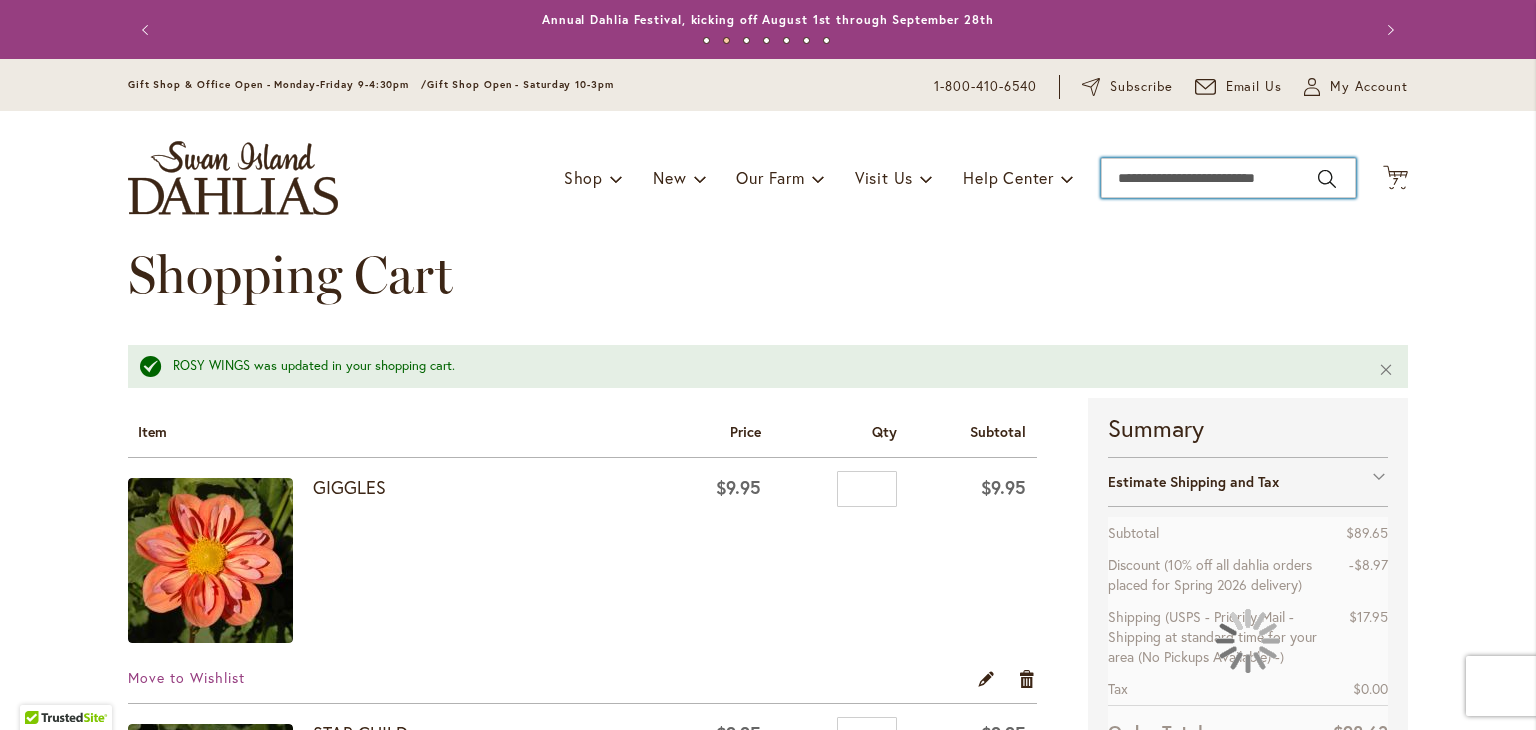 click on "Search" at bounding box center (1228, 178) 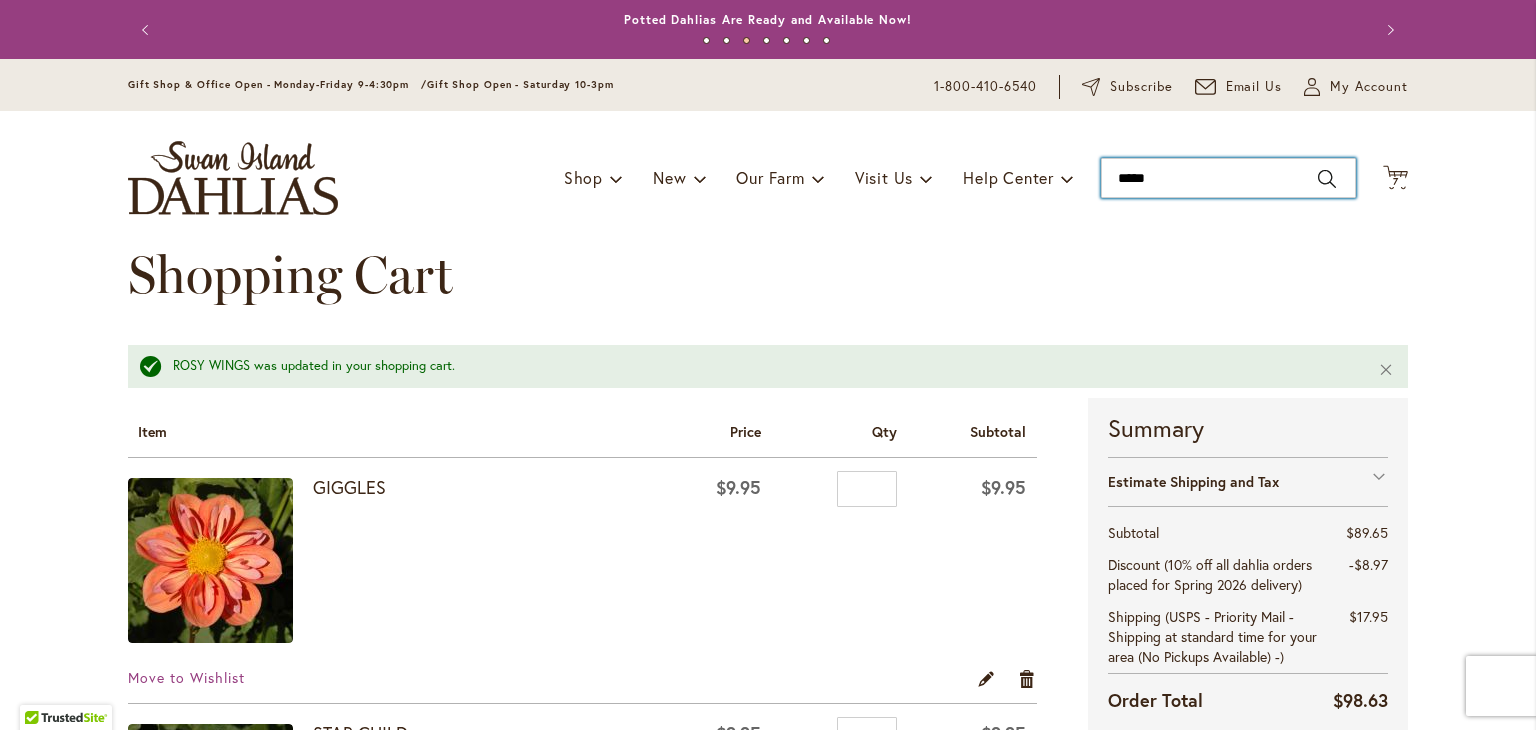 type on "******" 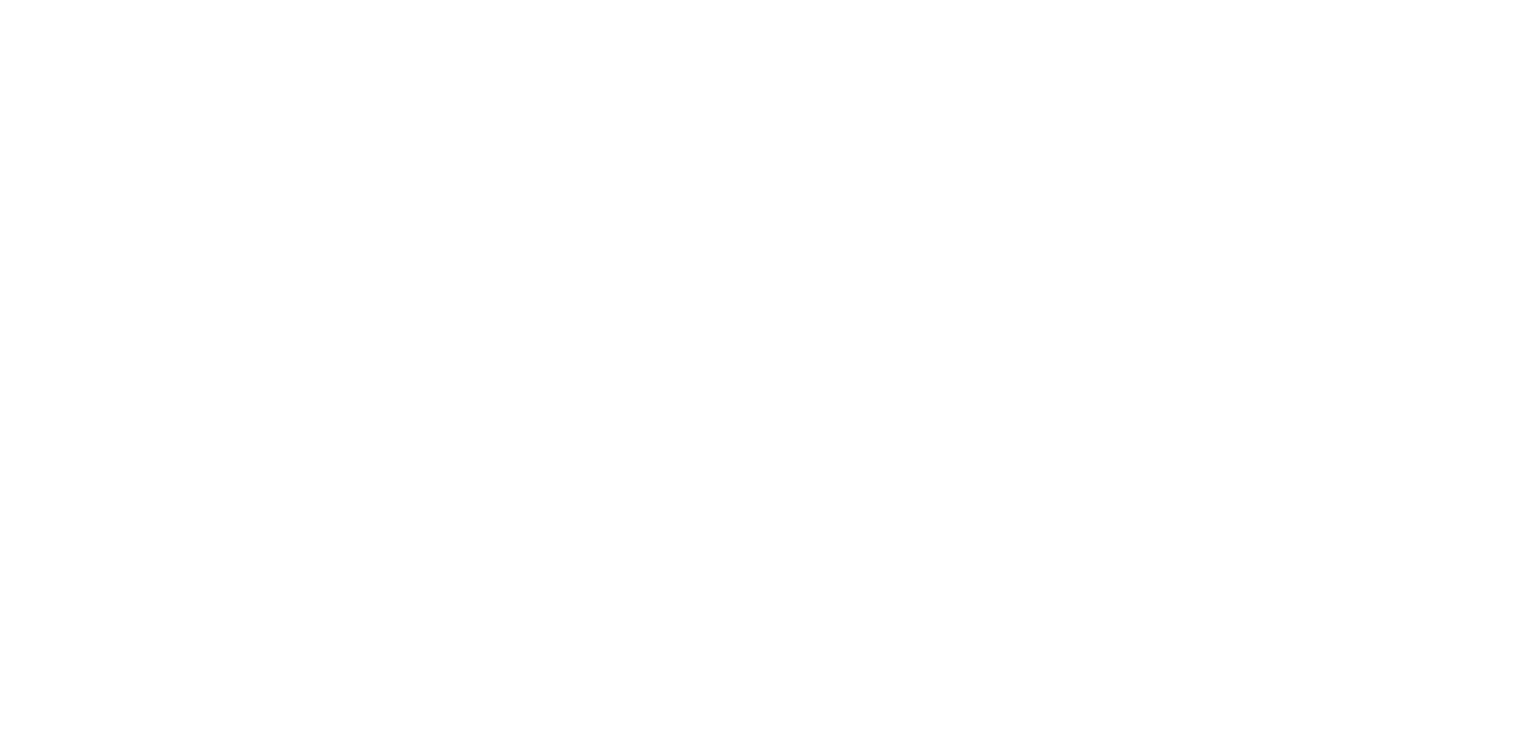scroll, scrollTop: 0, scrollLeft: 0, axis: both 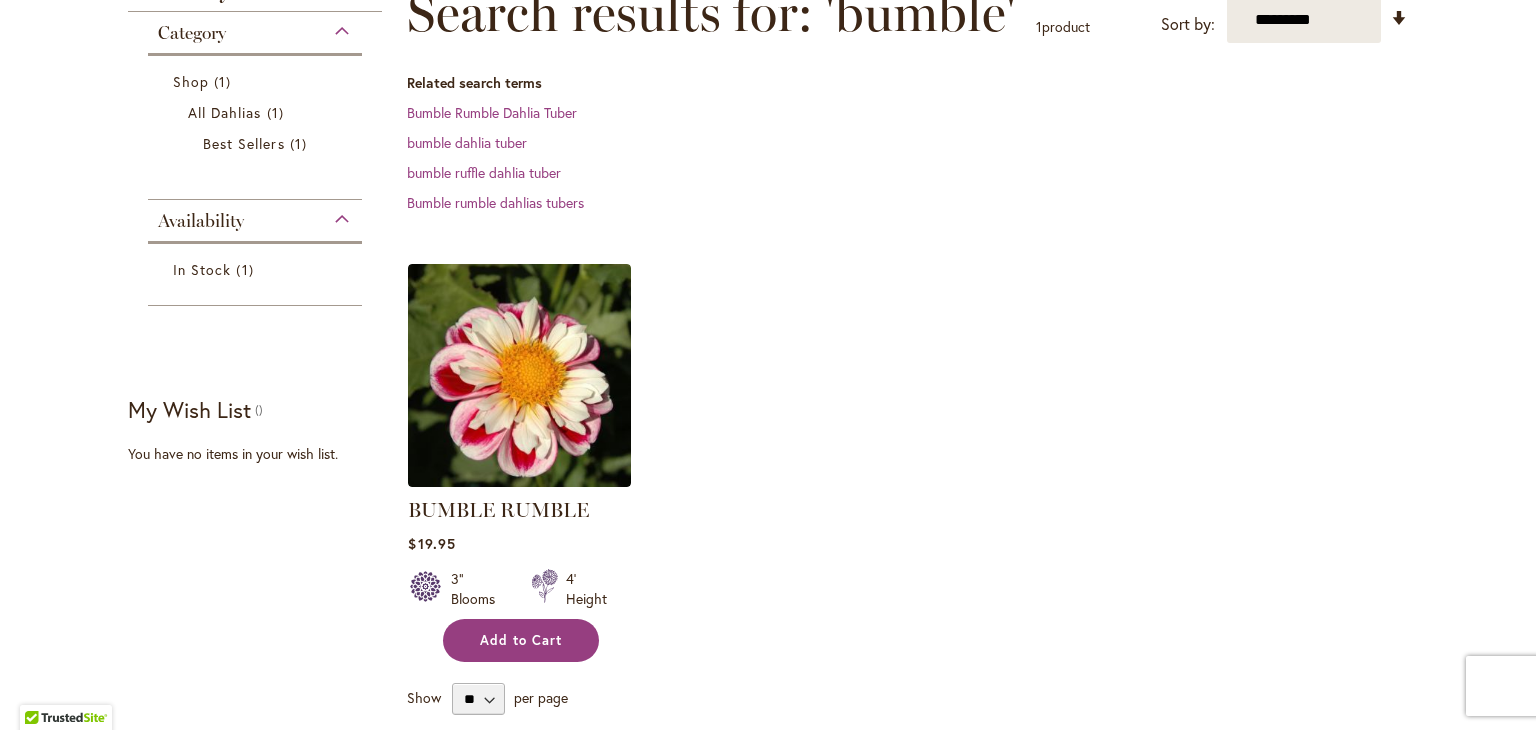 click on "Add to Cart" at bounding box center (521, 640) 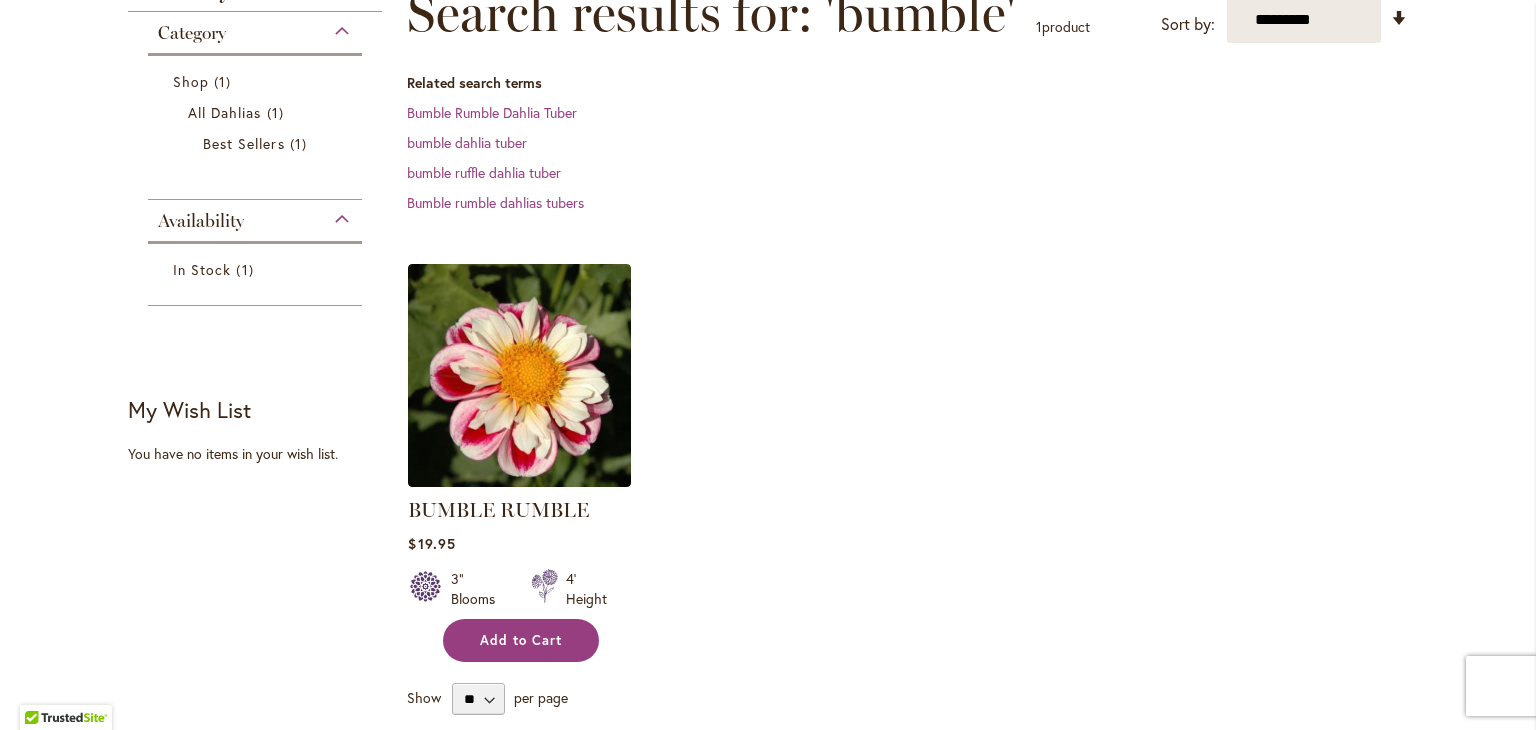 scroll, scrollTop: 352, scrollLeft: 0, axis: vertical 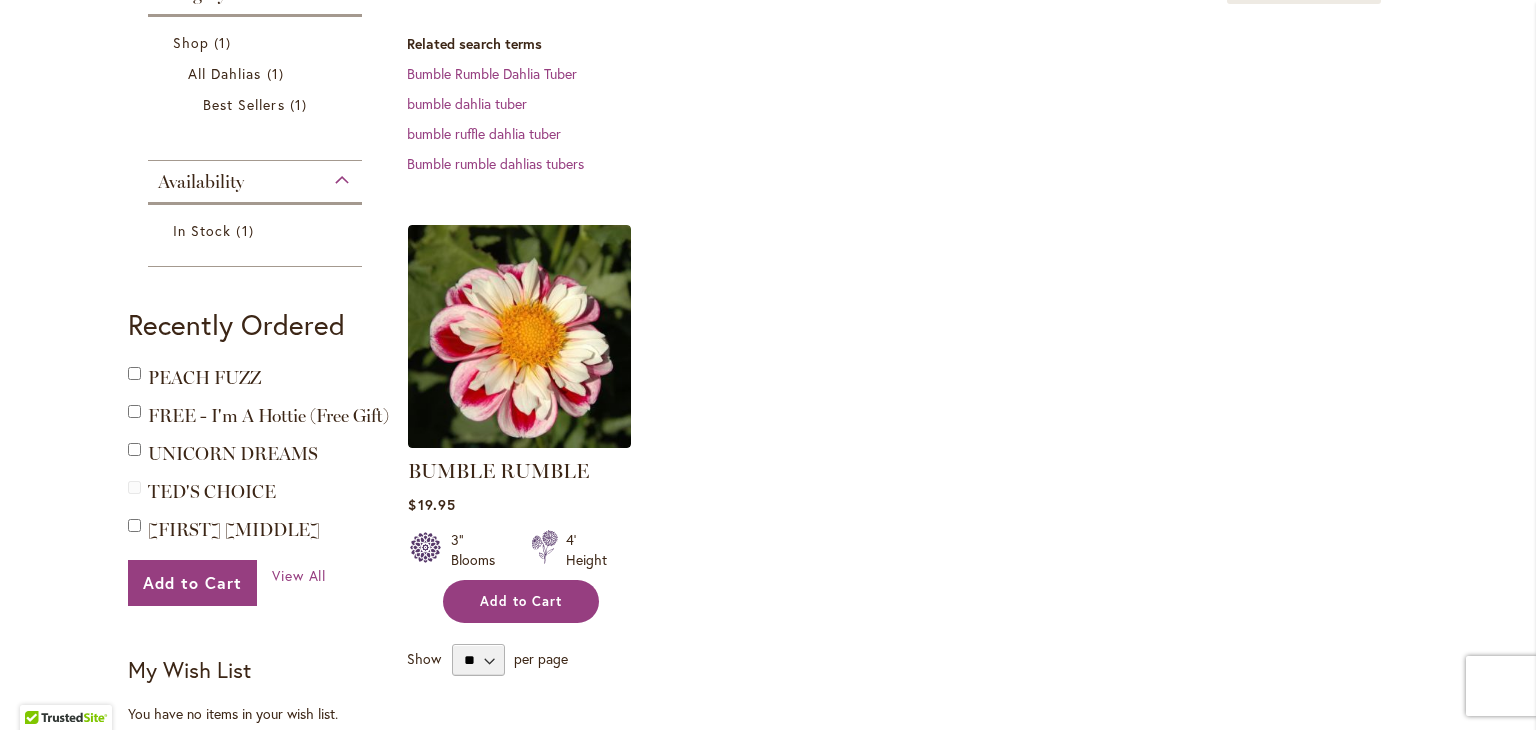 type 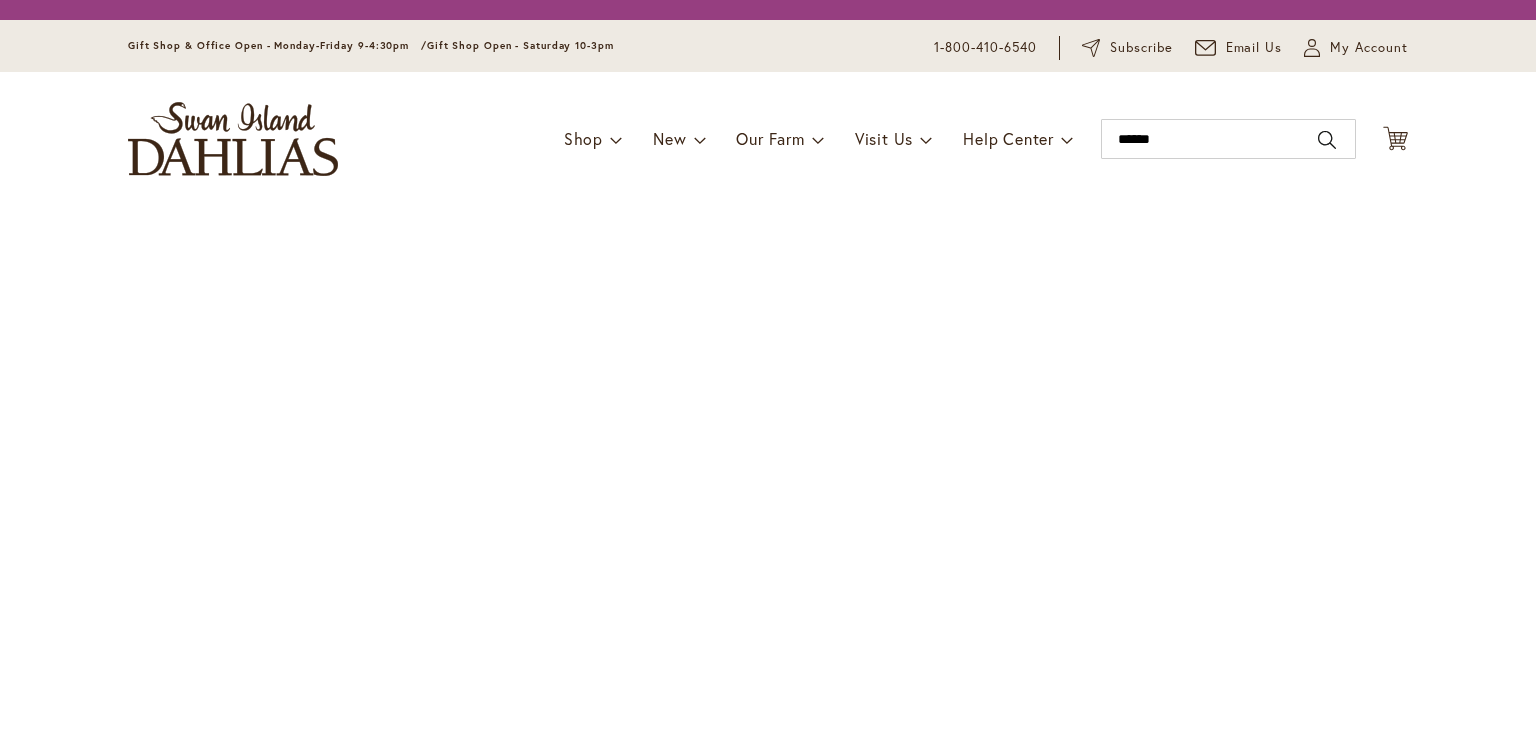 scroll, scrollTop: 0, scrollLeft: 0, axis: both 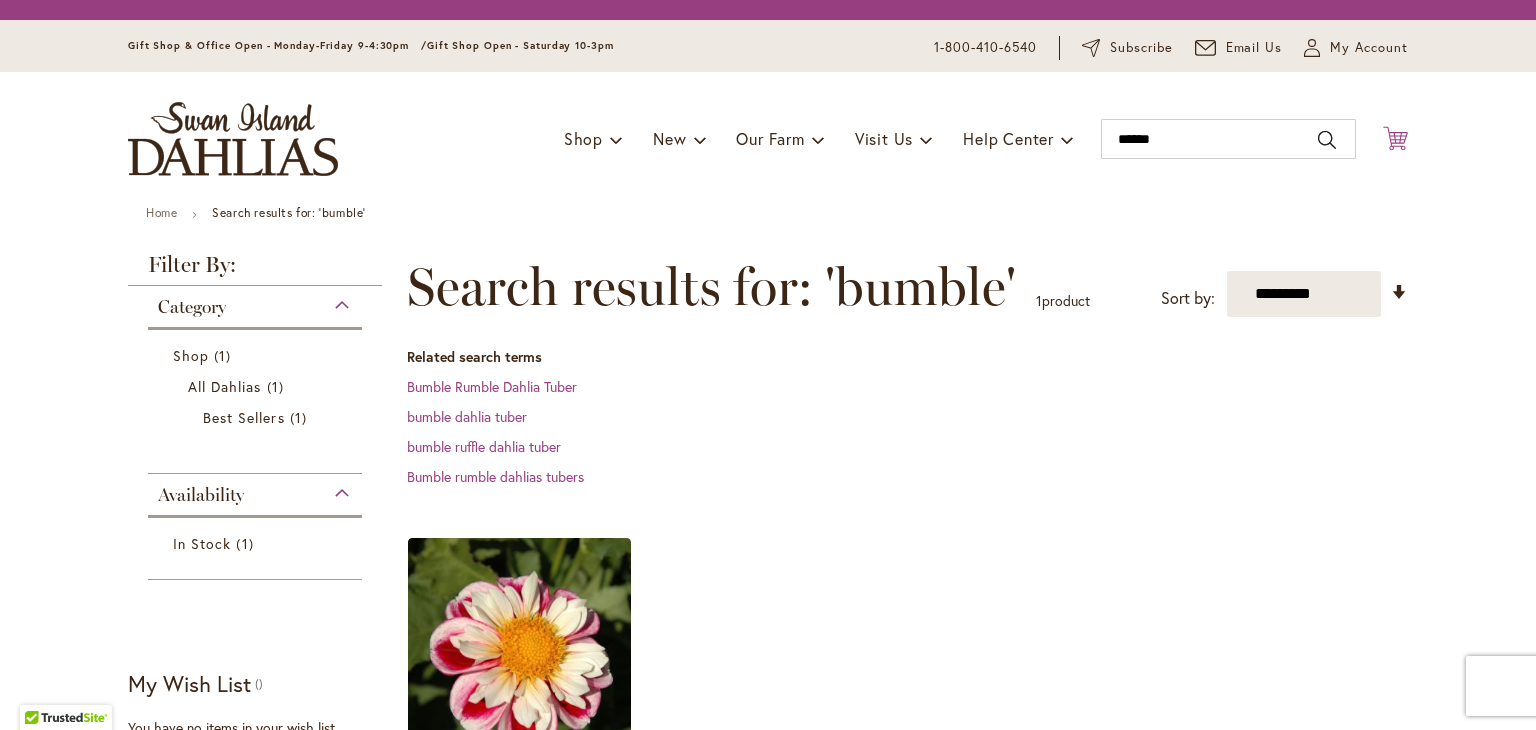 click on "Cart
.cls-1 {
fill: #231f20;
}" 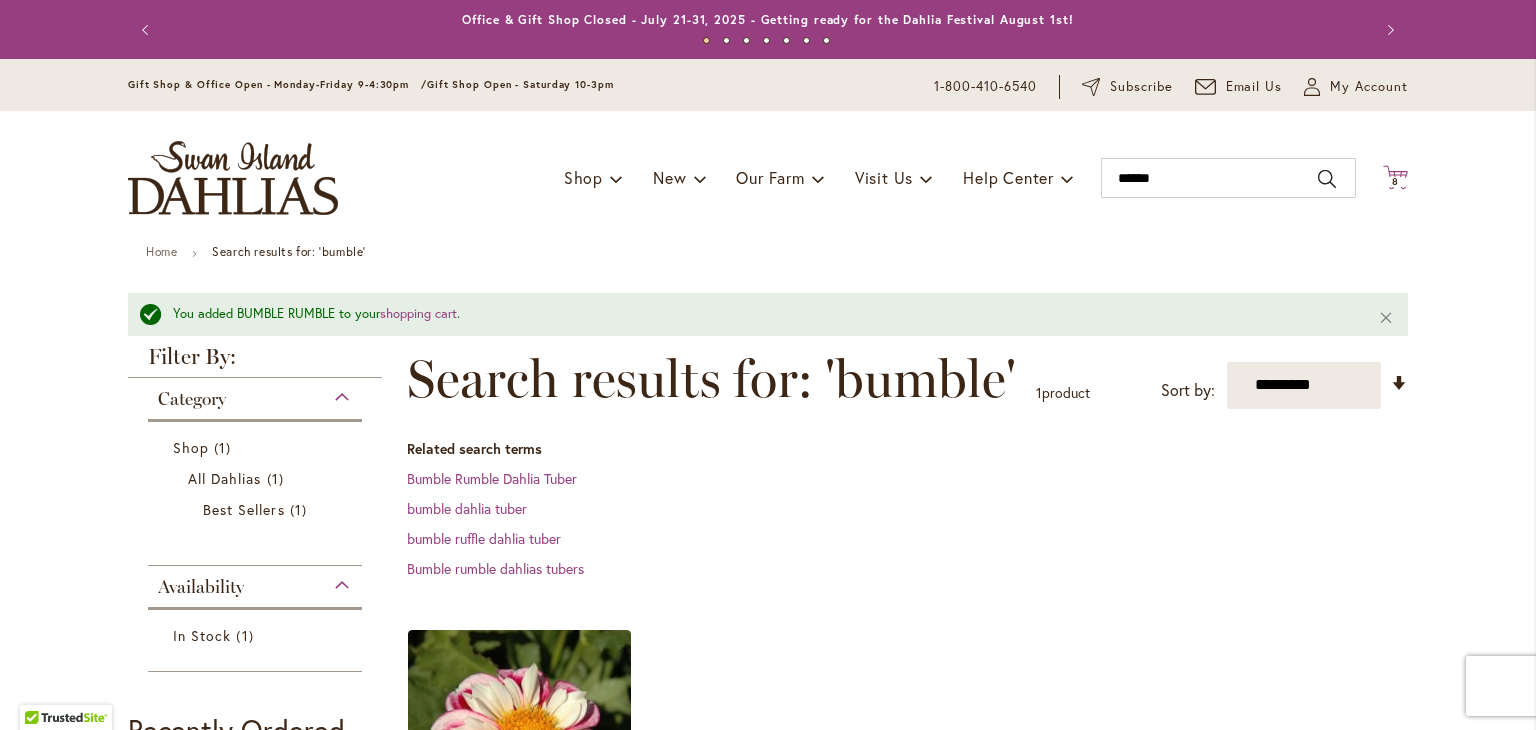 type 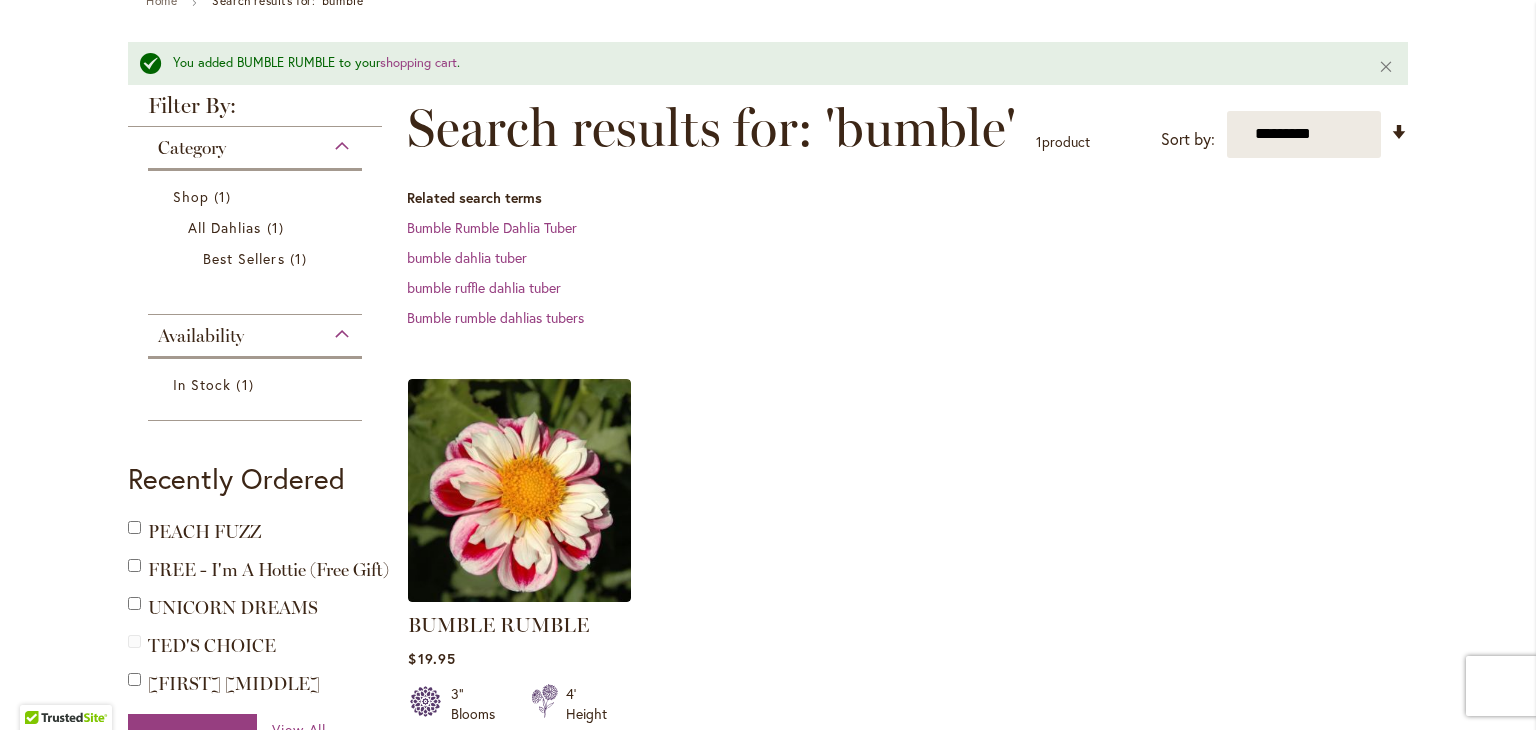 scroll, scrollTop: 300, scrollLeft: 0, axis: vertical 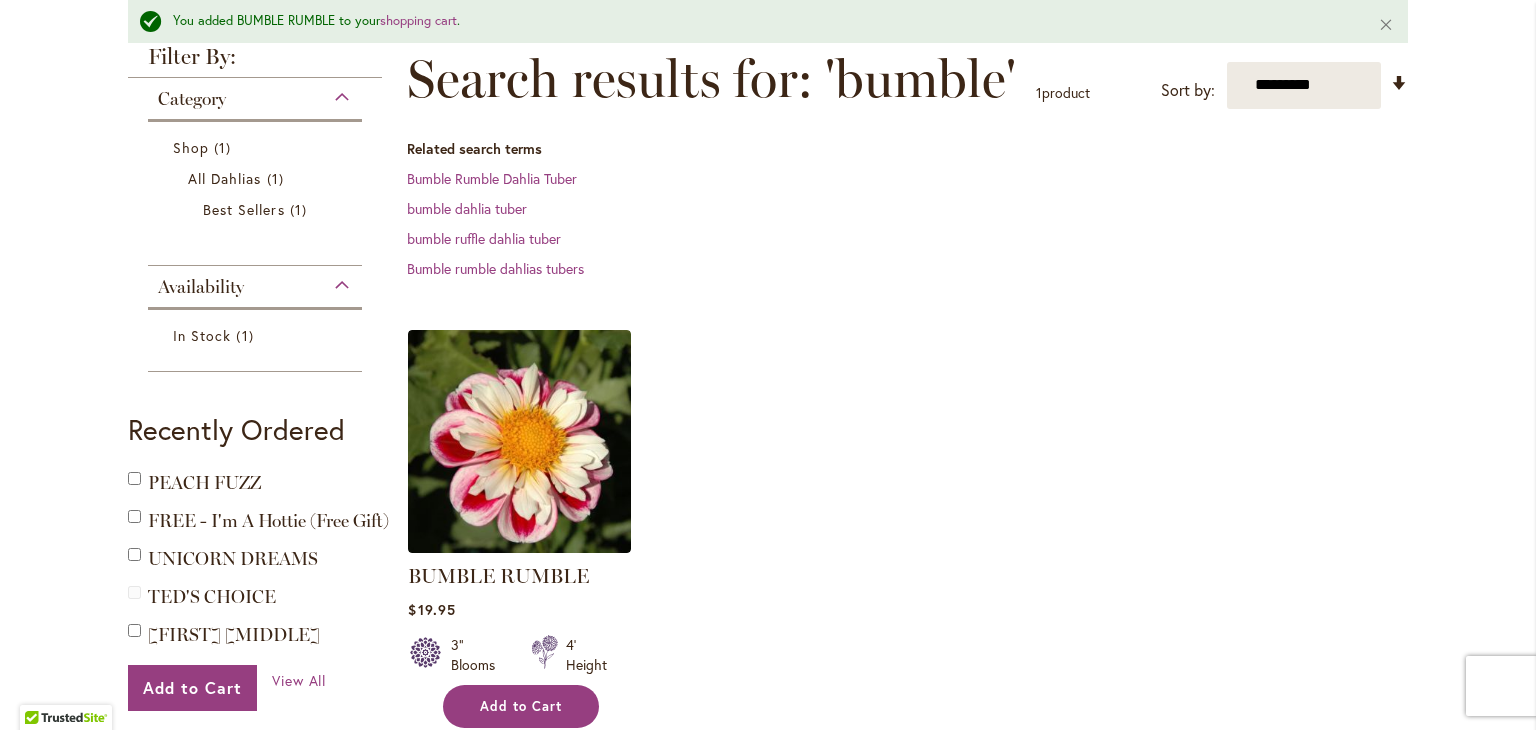 click on "Add to Cart" at bounding box center [521, 706] 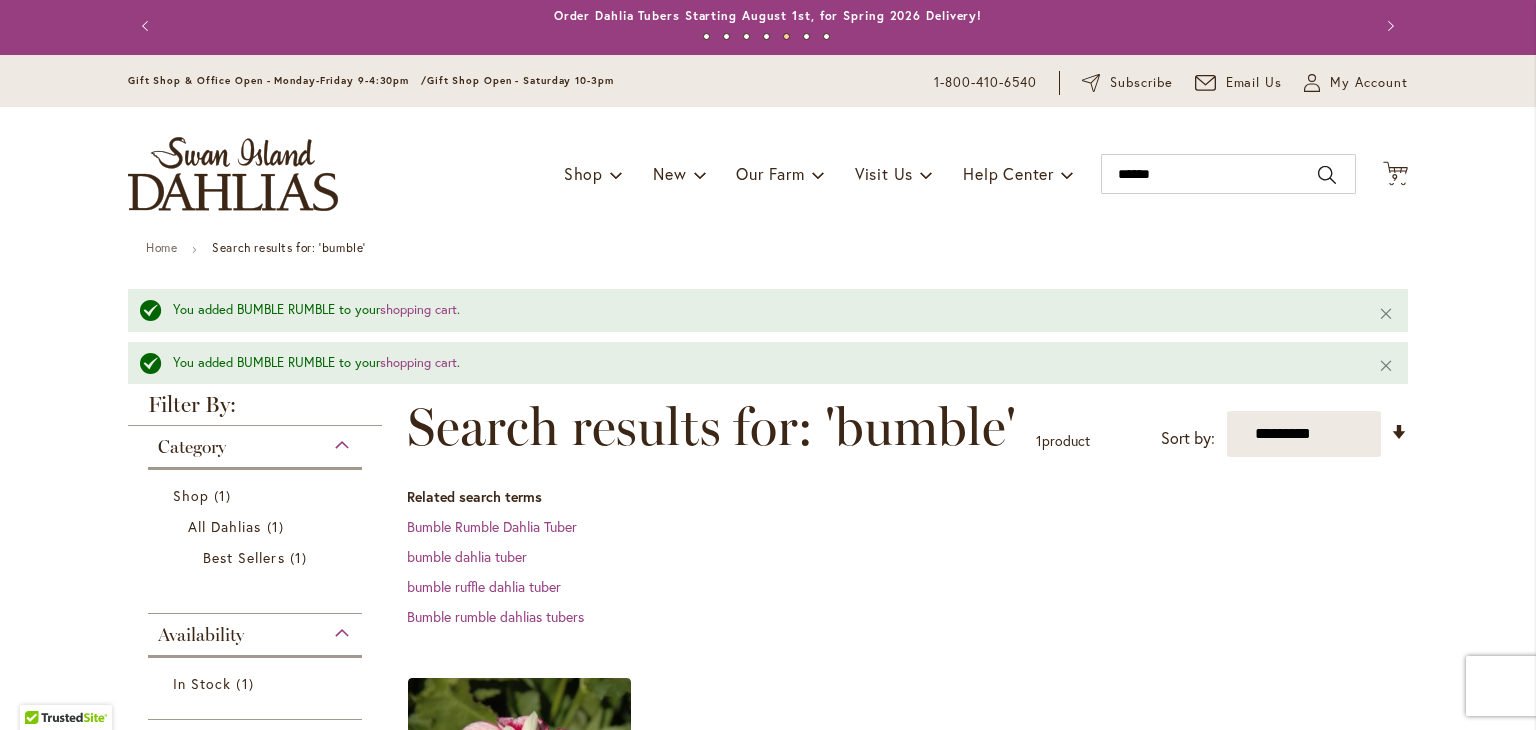 scroll, scrollTop: 0, scrollLeft: 0, axis: both 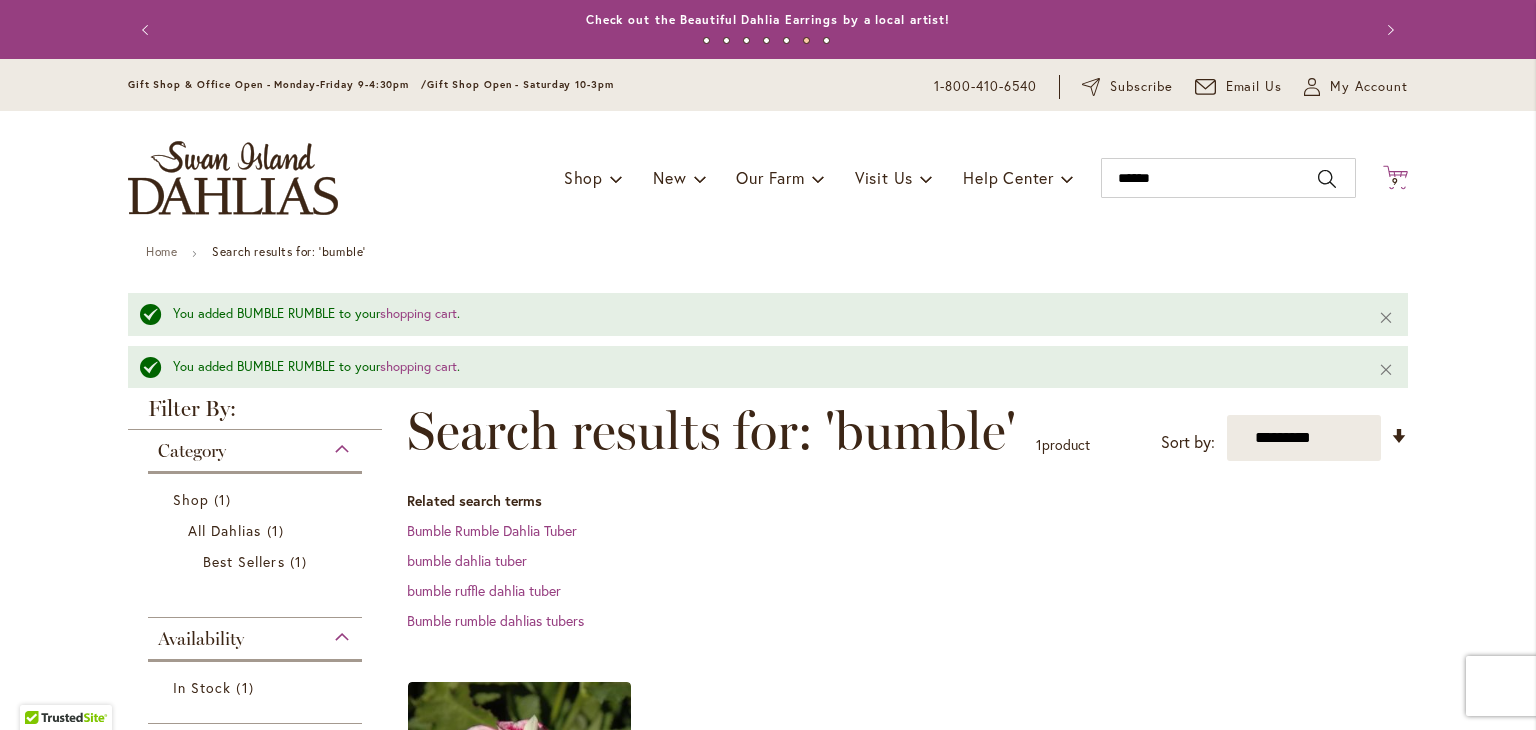 click on "9
9
items" at bounding box center [1396, 182] 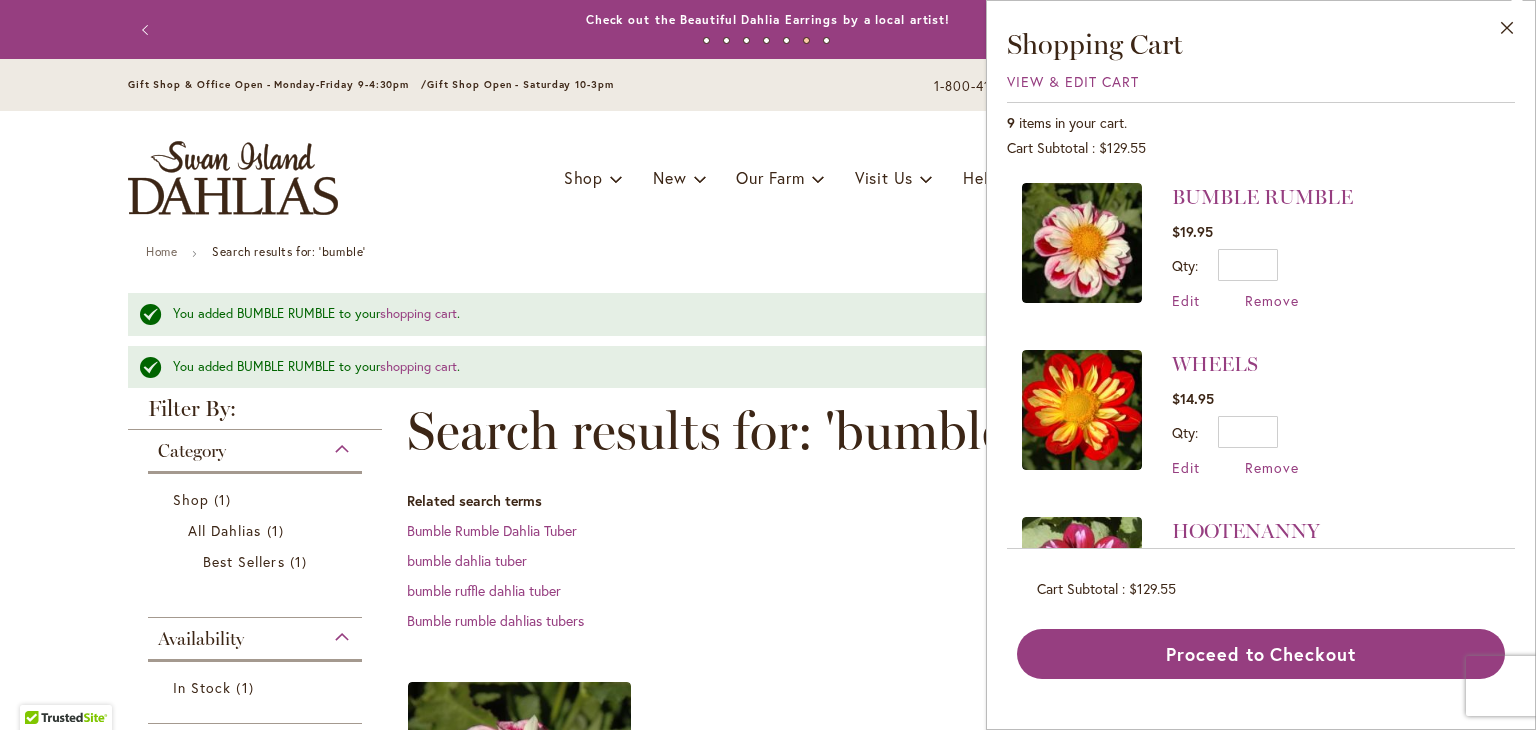 click on "View & Edit Cart" at bounding box center (1261, 82) 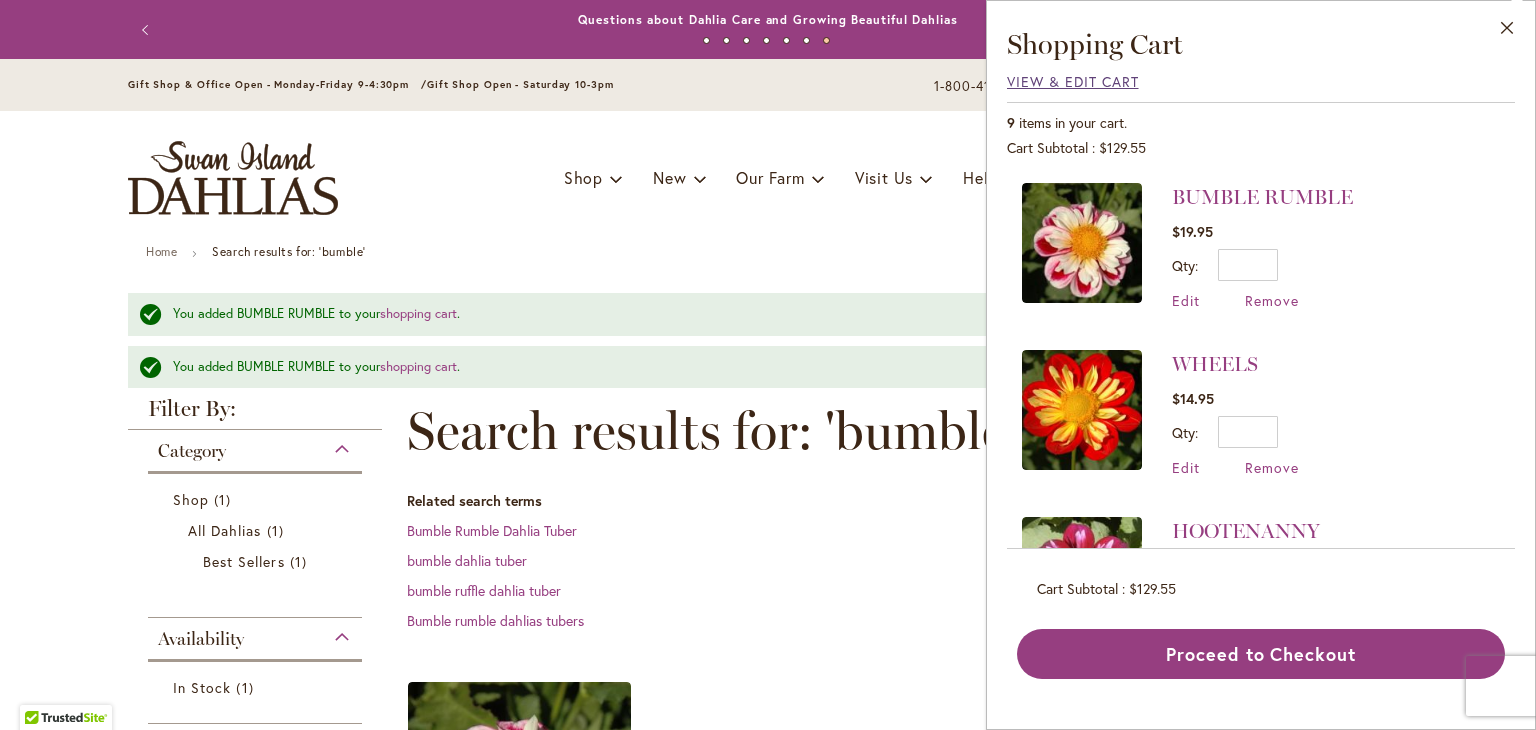 click on "View & Edit Cart" at bounding box center (1073, 81) 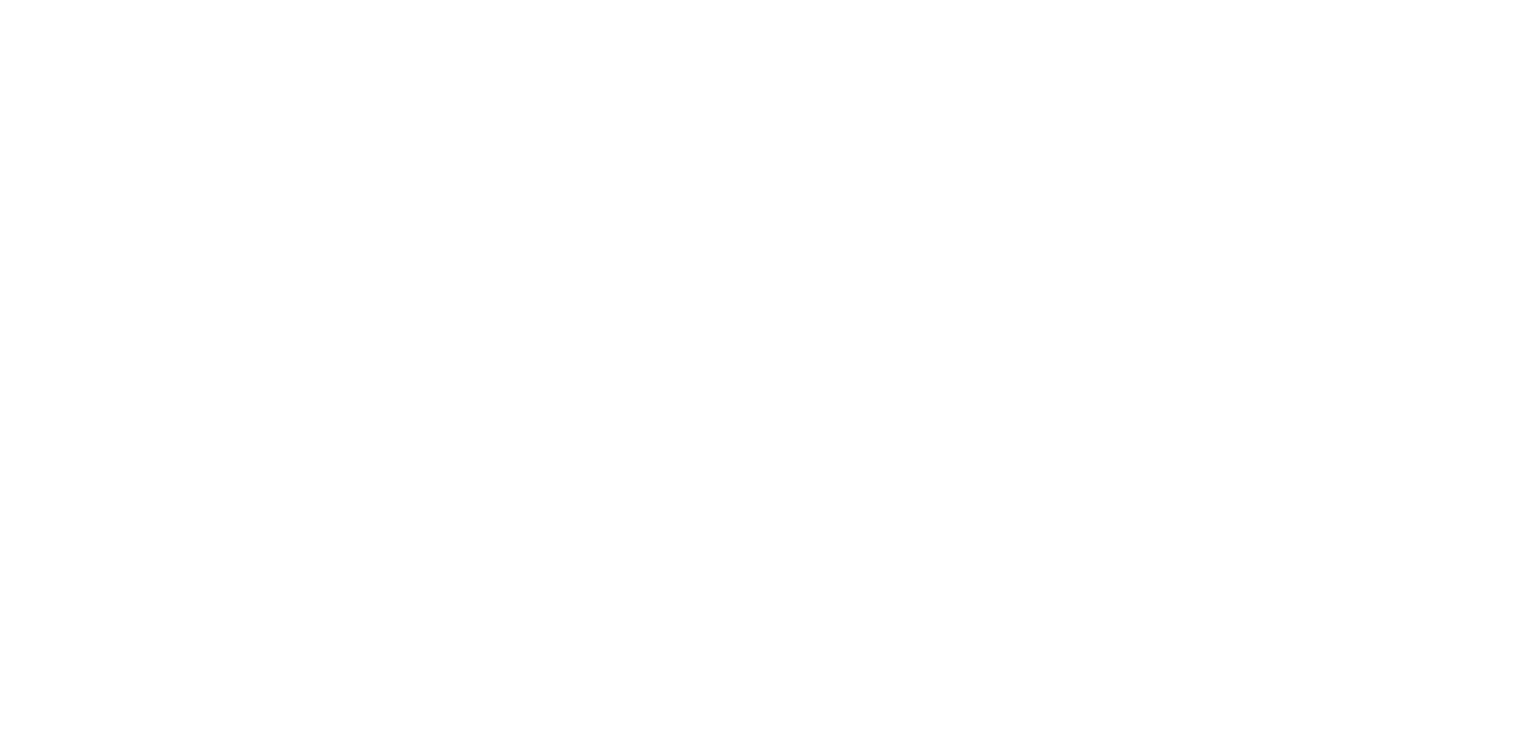 scroll, scrollTop: 0, scrollLeft: 0, axis: both 